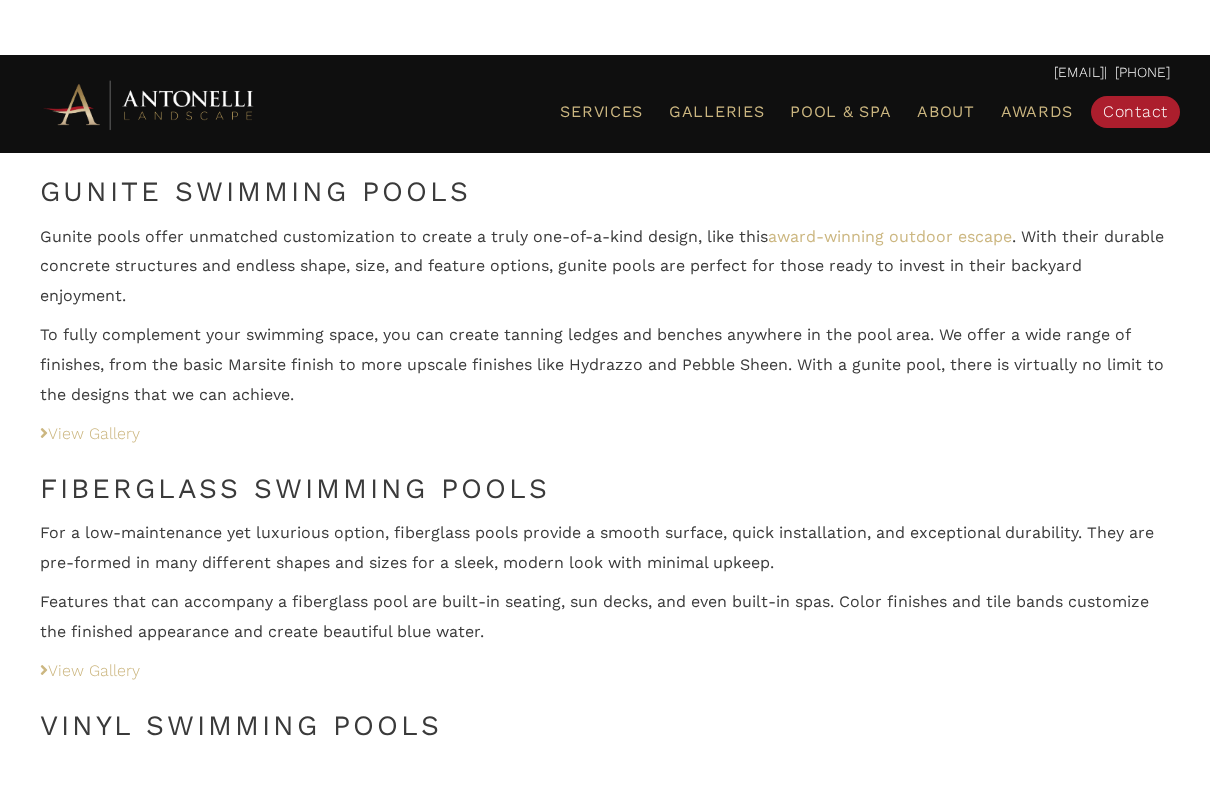 scroll, scrollTop: 1413, scrollLeft: 0, axis: vertical 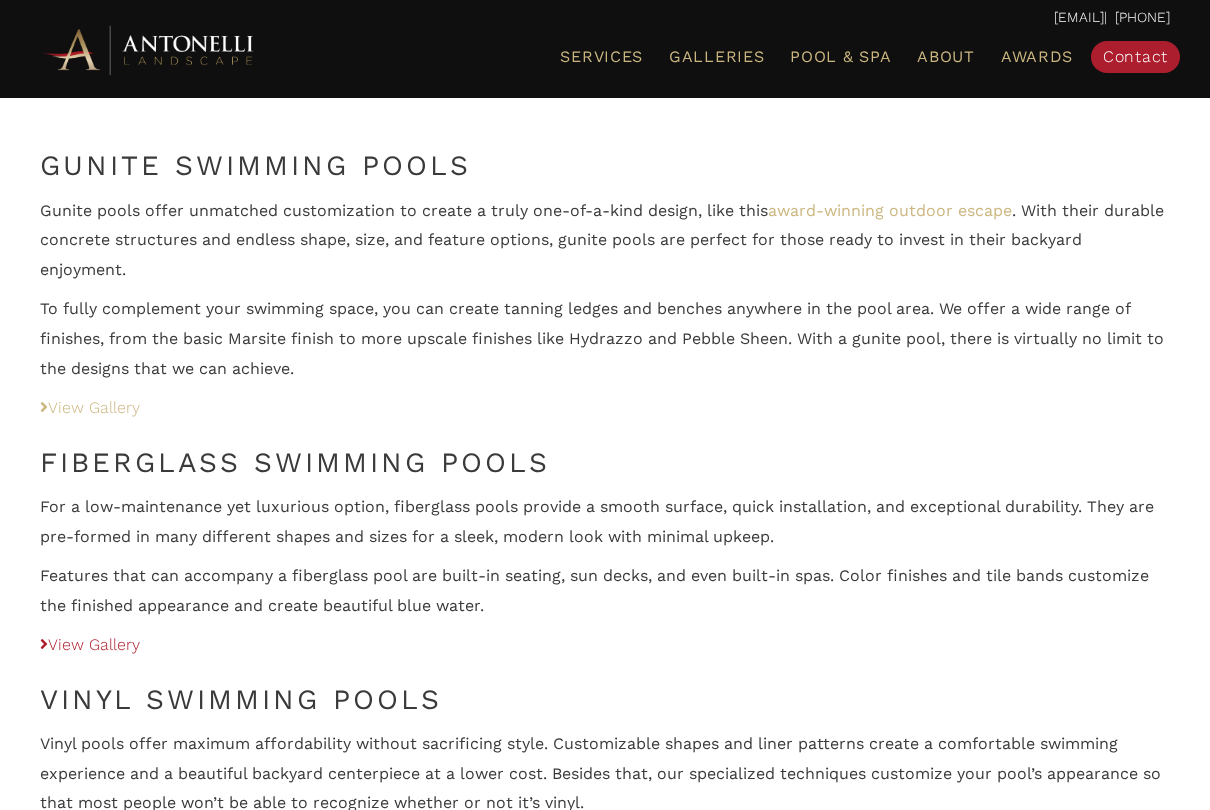 click on "View Gallery" at bounding box center (90, 407) 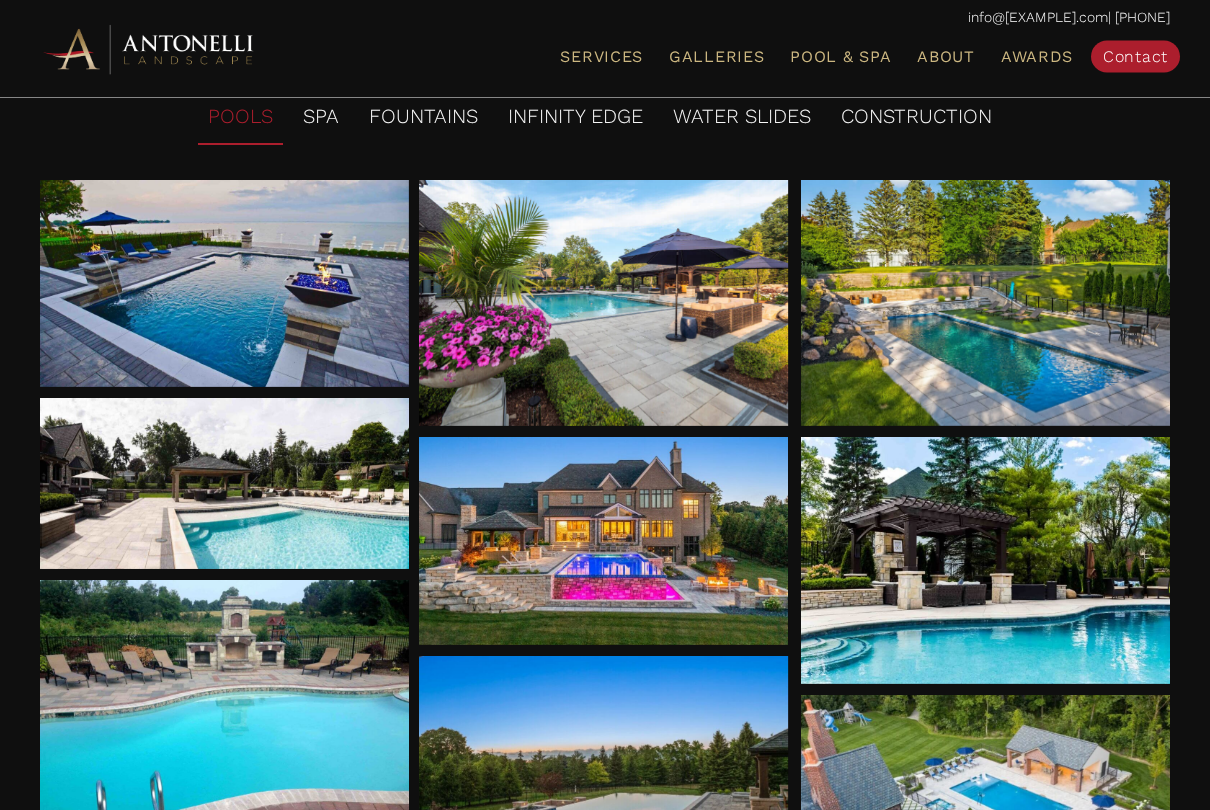 scroll, scrollTop: 260, scrollLeft: 0, axis: vertical 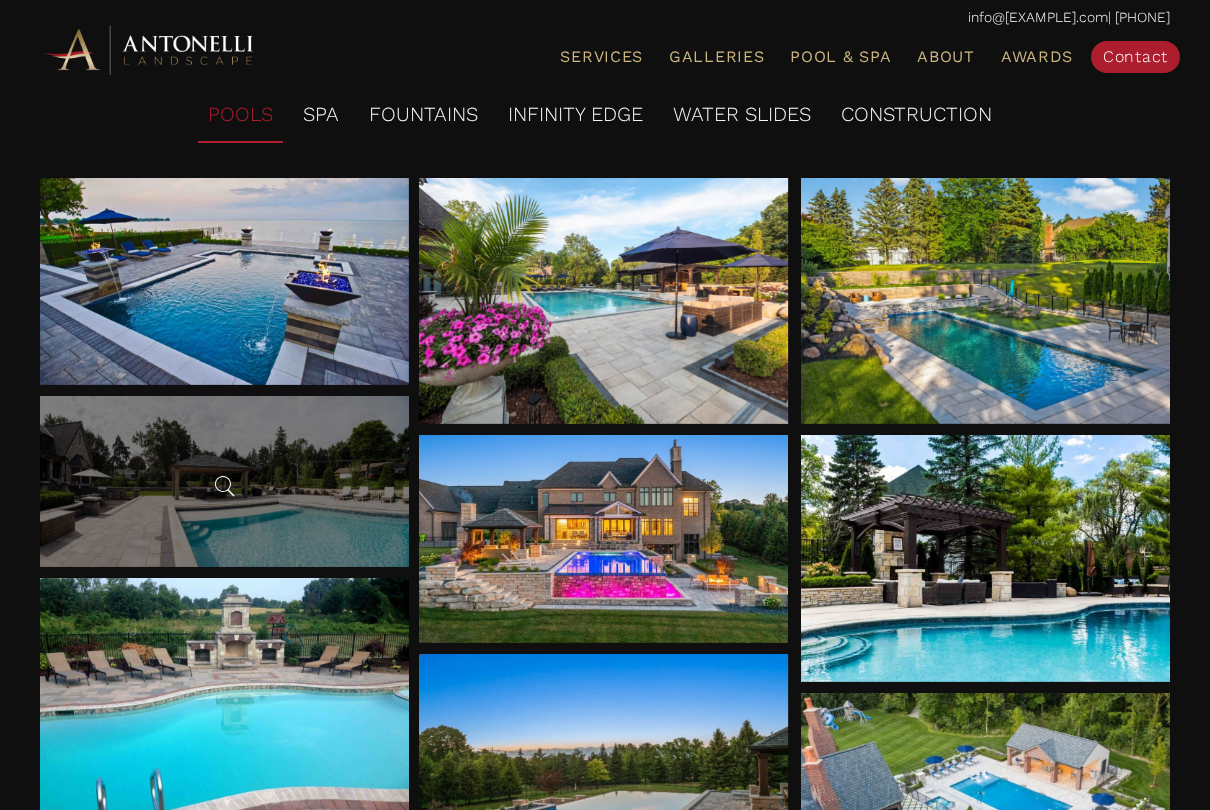 click at bounding box center (224, 481) 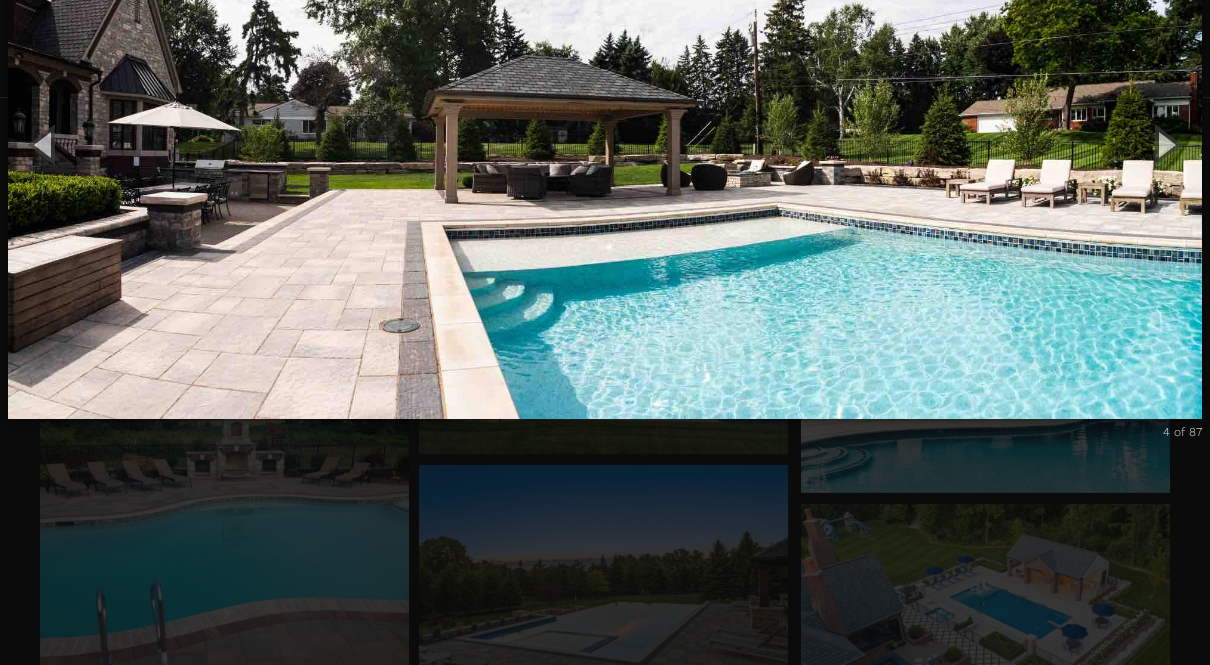 scroll, scrollTop: 316, scrollLeft: 0, axis: vertical 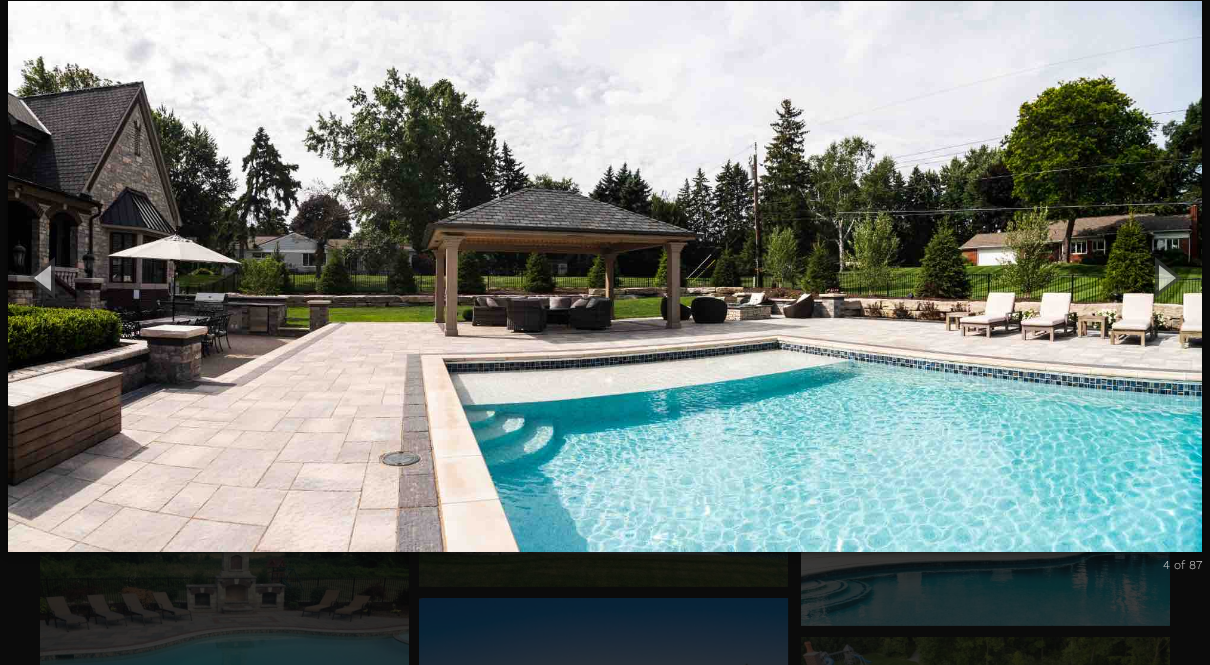 click at bounding box center [605, 277] 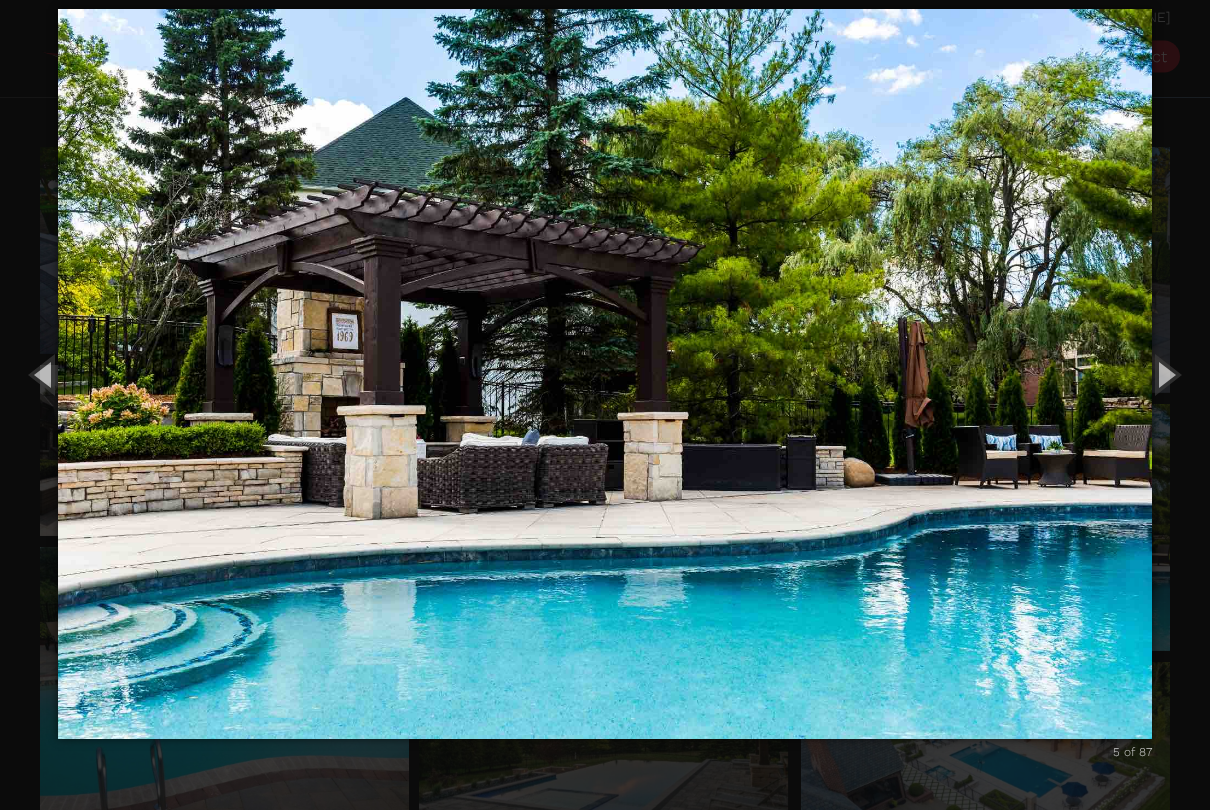 scroll, scrollTop: 291, scrollLeft: 0, axis: vertical 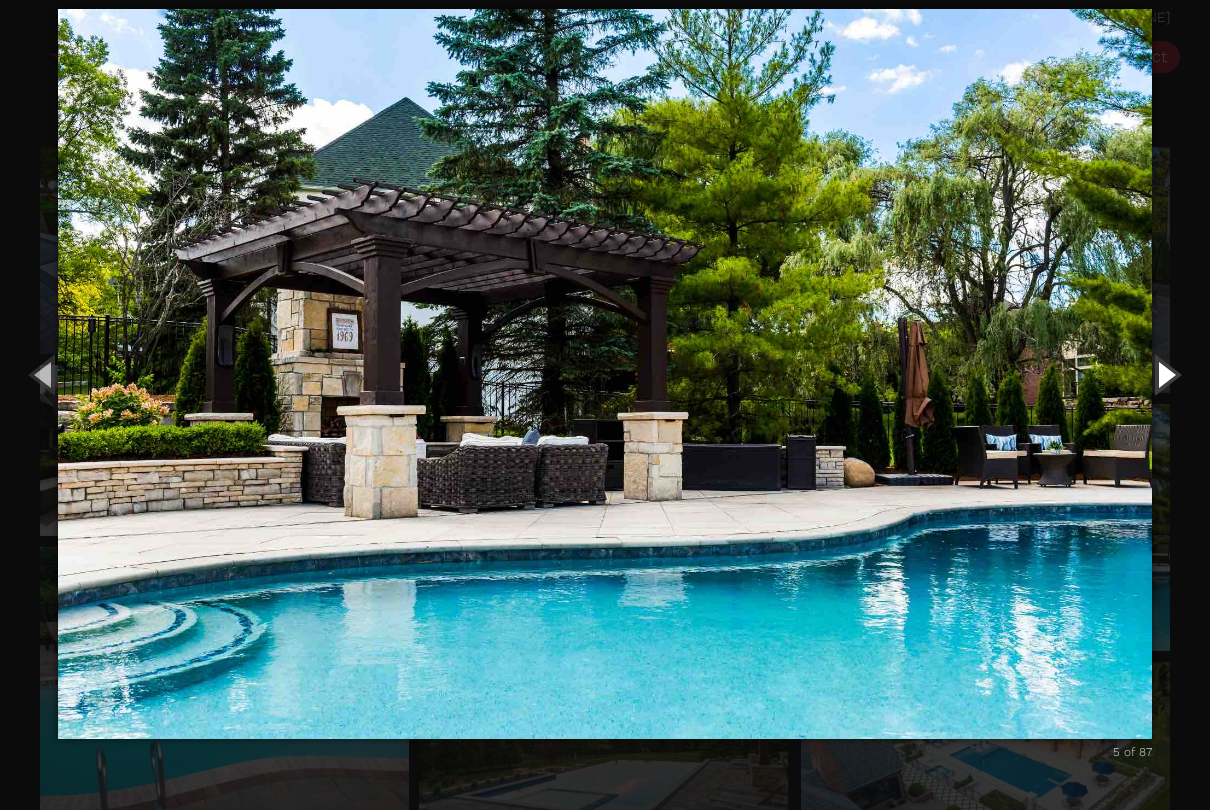 click at bounding box center (1165, 374) 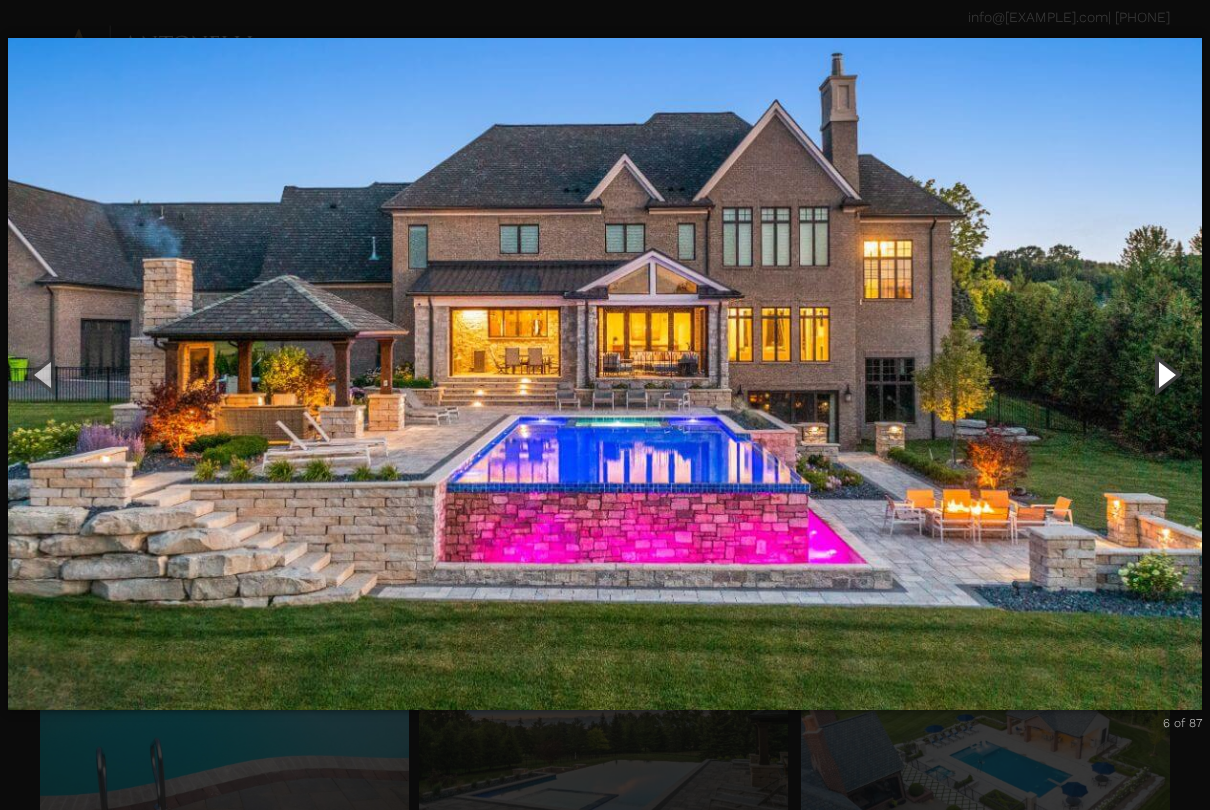 click at bounding box center (1165, 374) 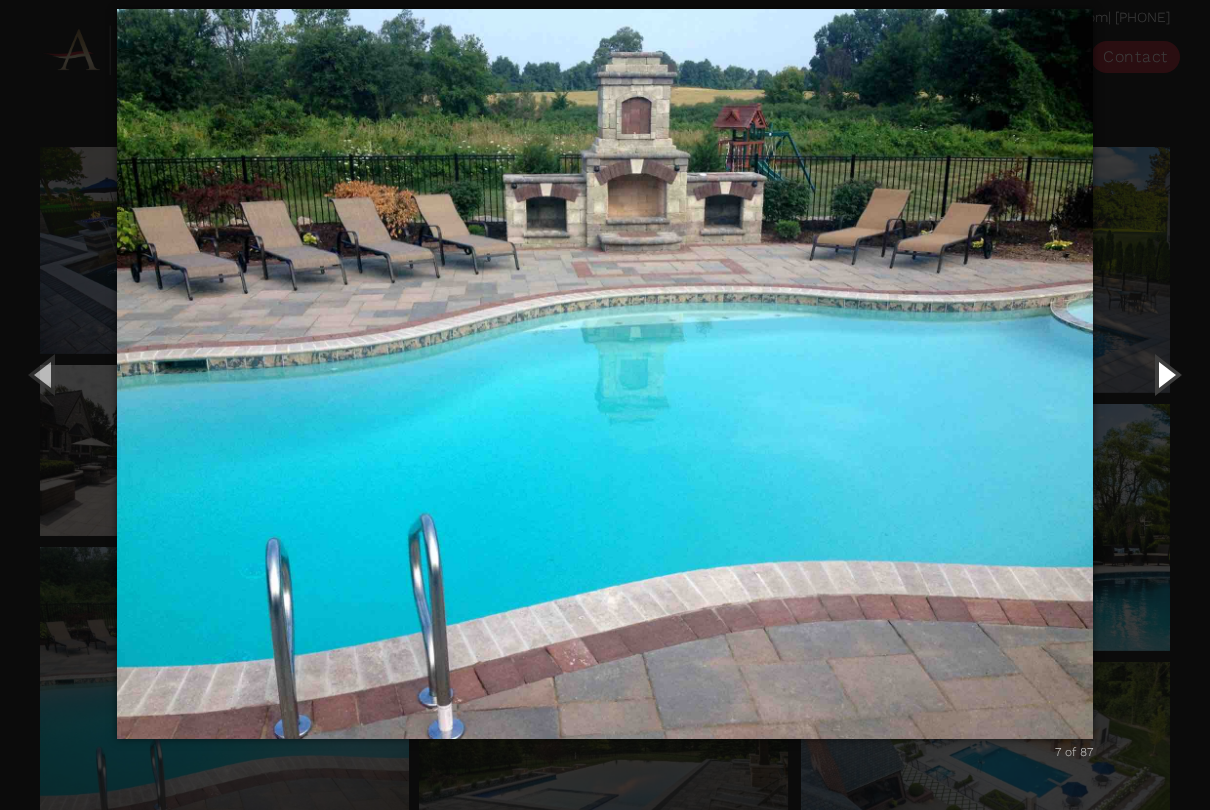 click at bounding box center [1165, 374] 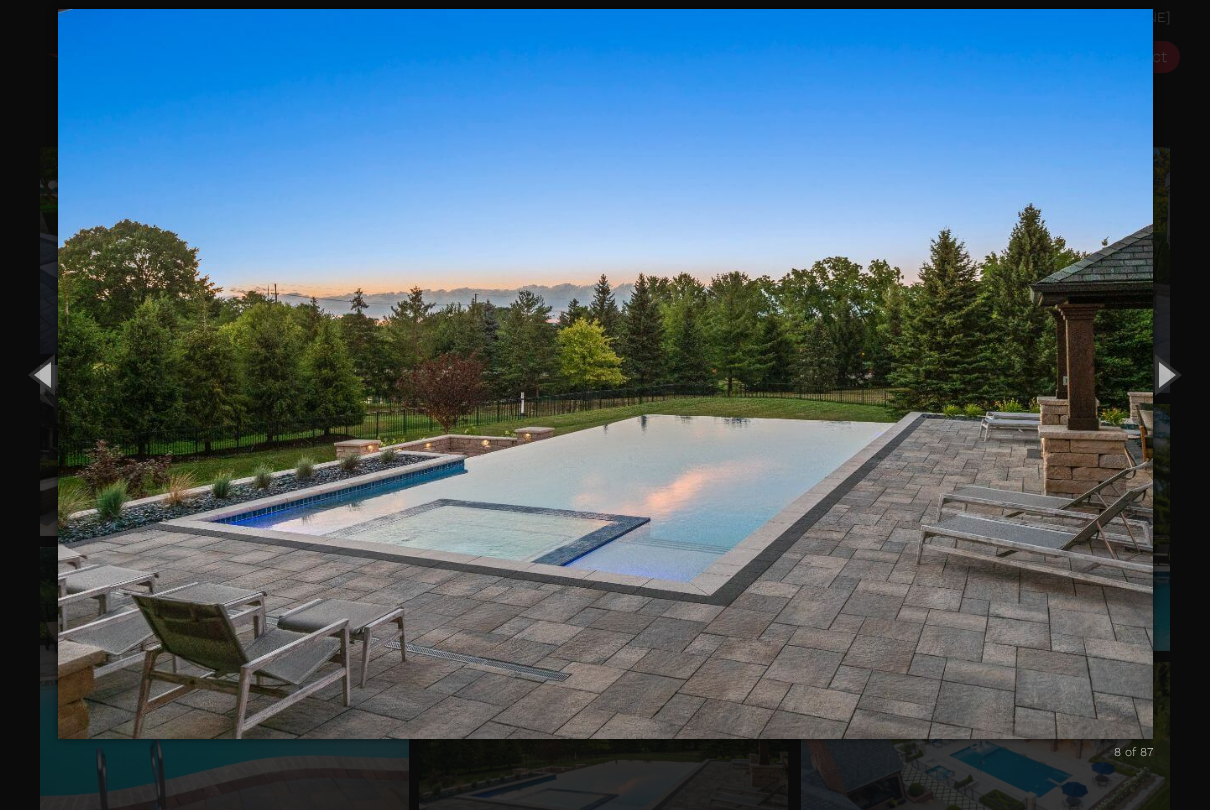 click at bounding box center (605, 374) 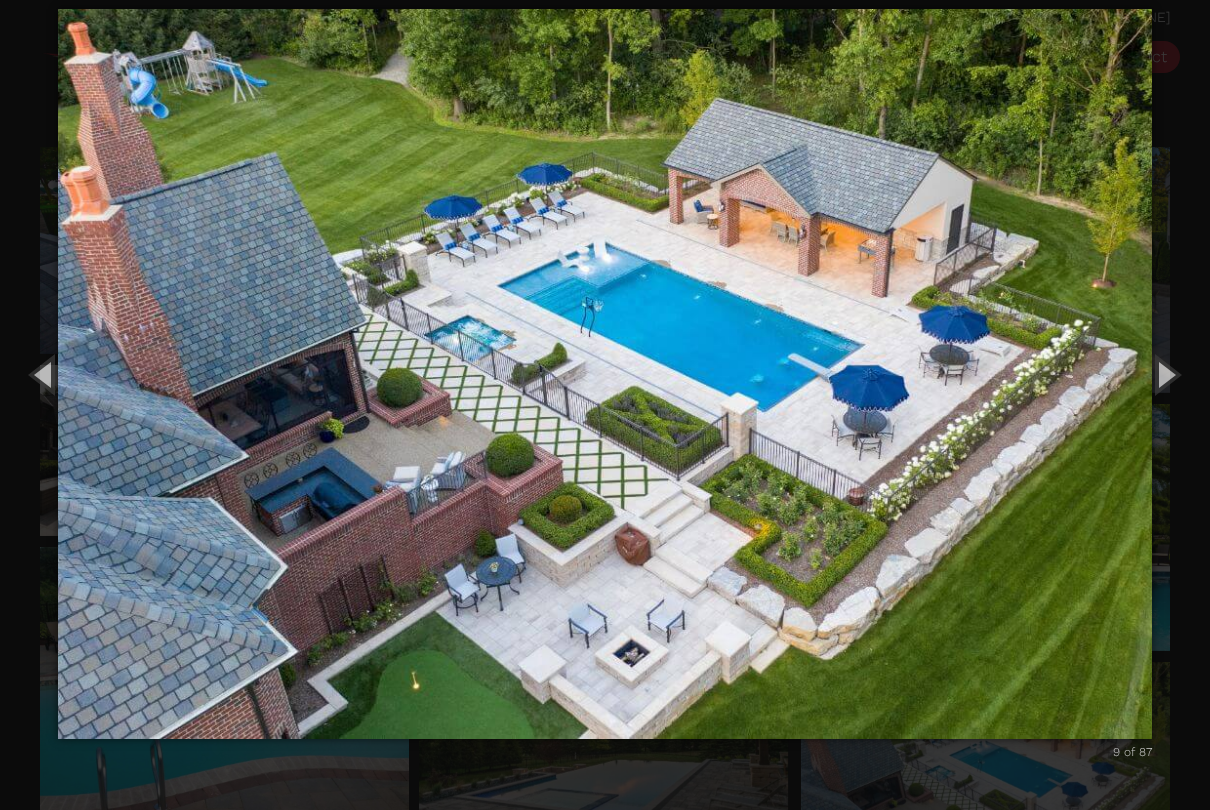 click at bounding box center [605, 374] 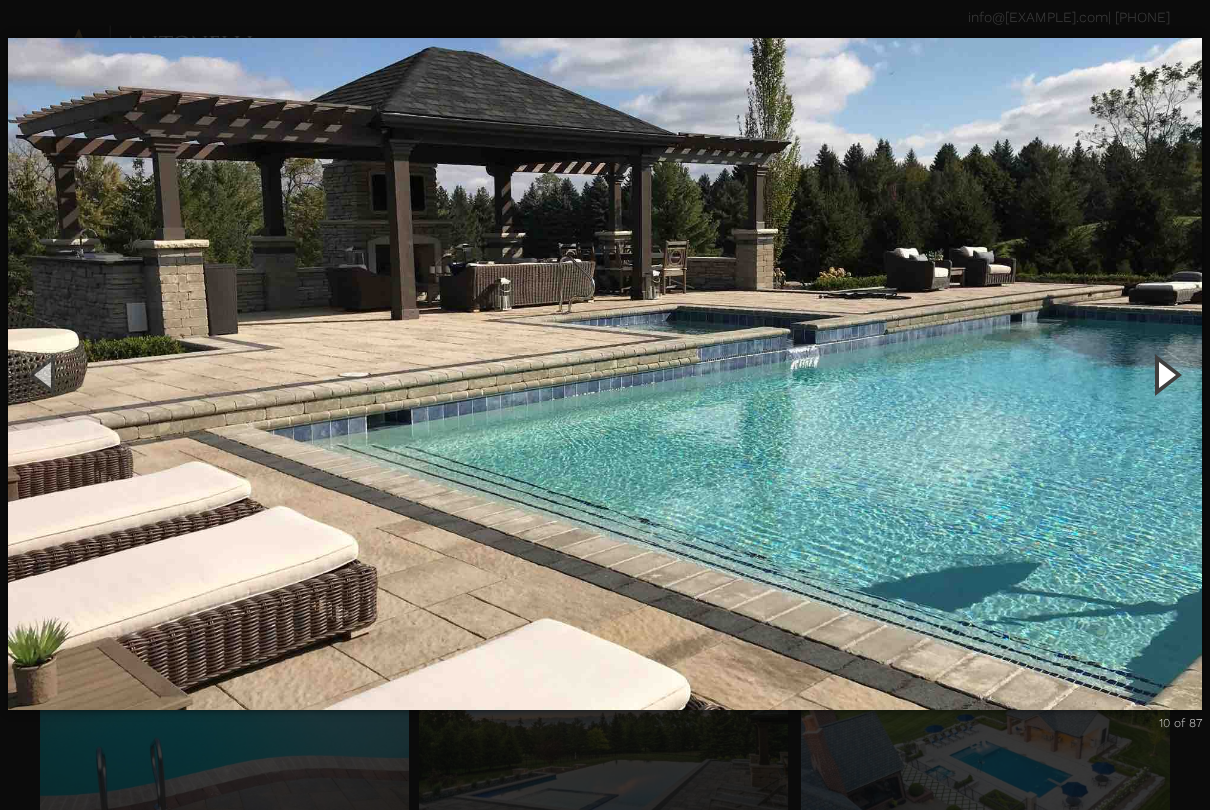 click at bounding box center (1165, 374) 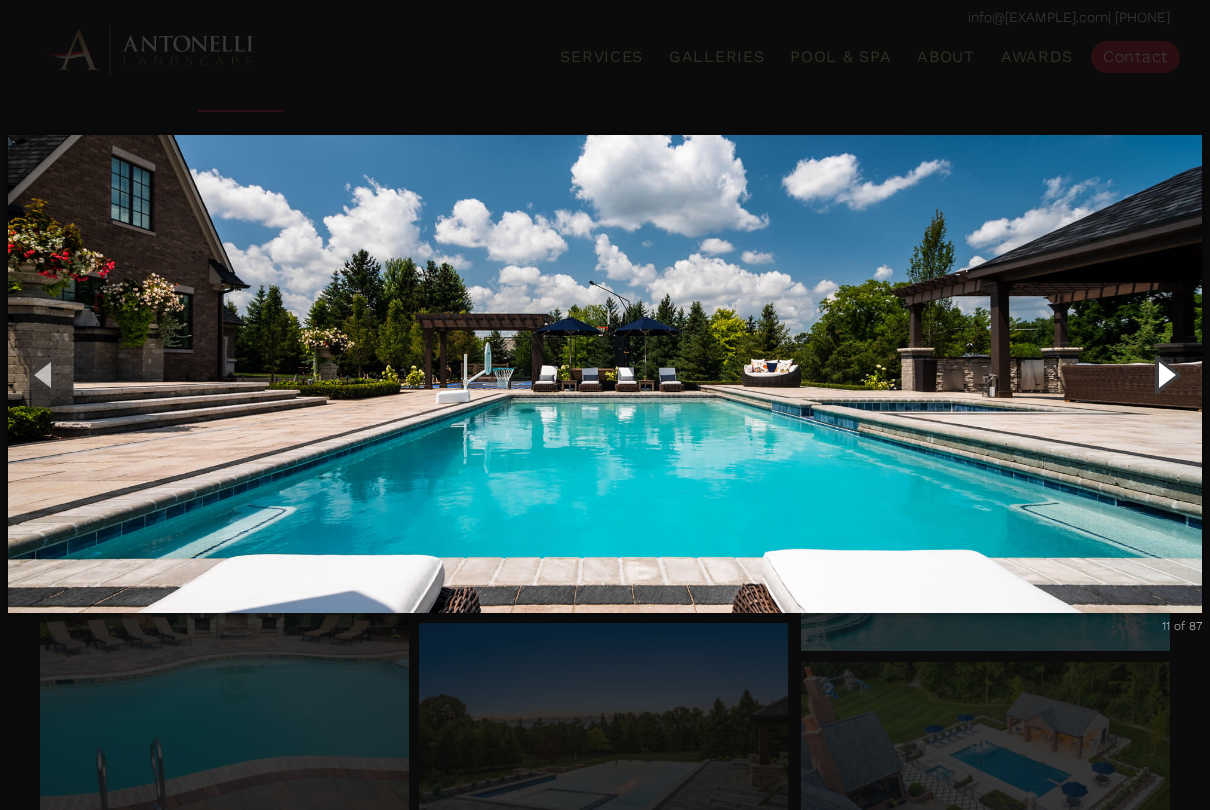 click at bounding box center (1165, 374) 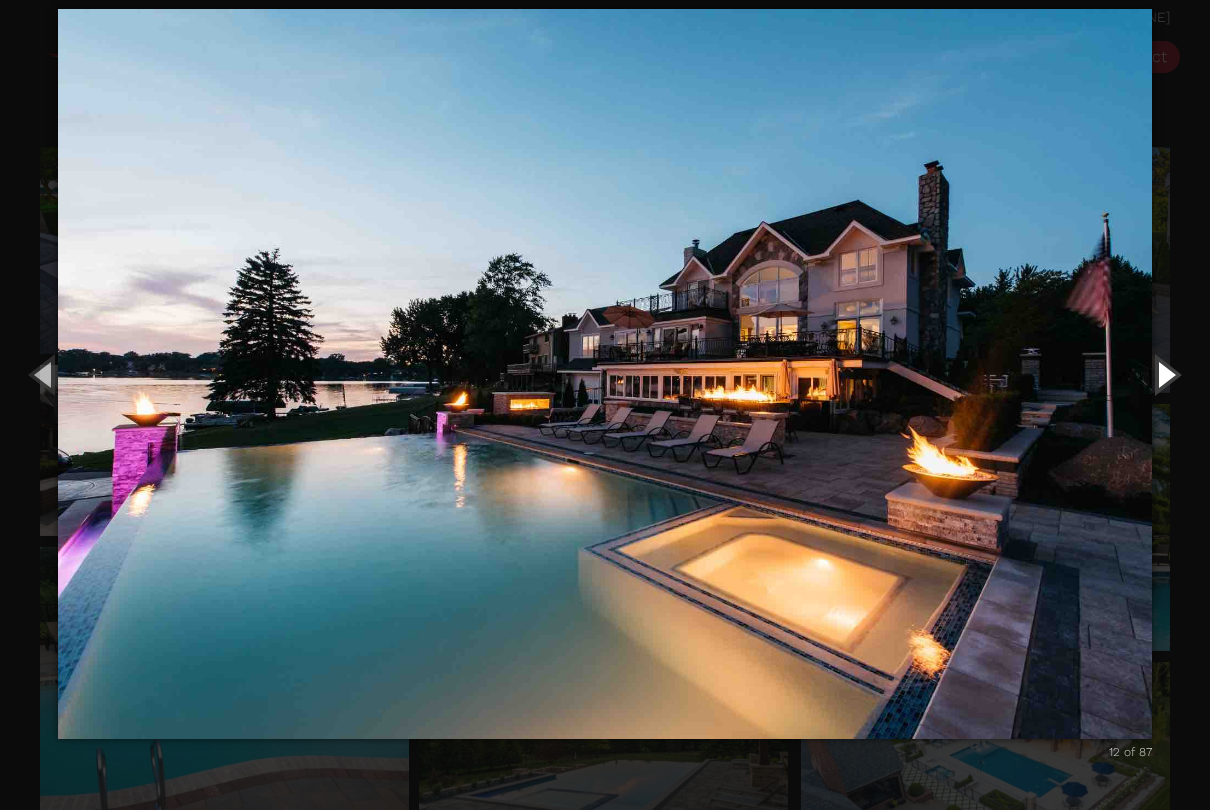 click at bounding box center (1165, 374) 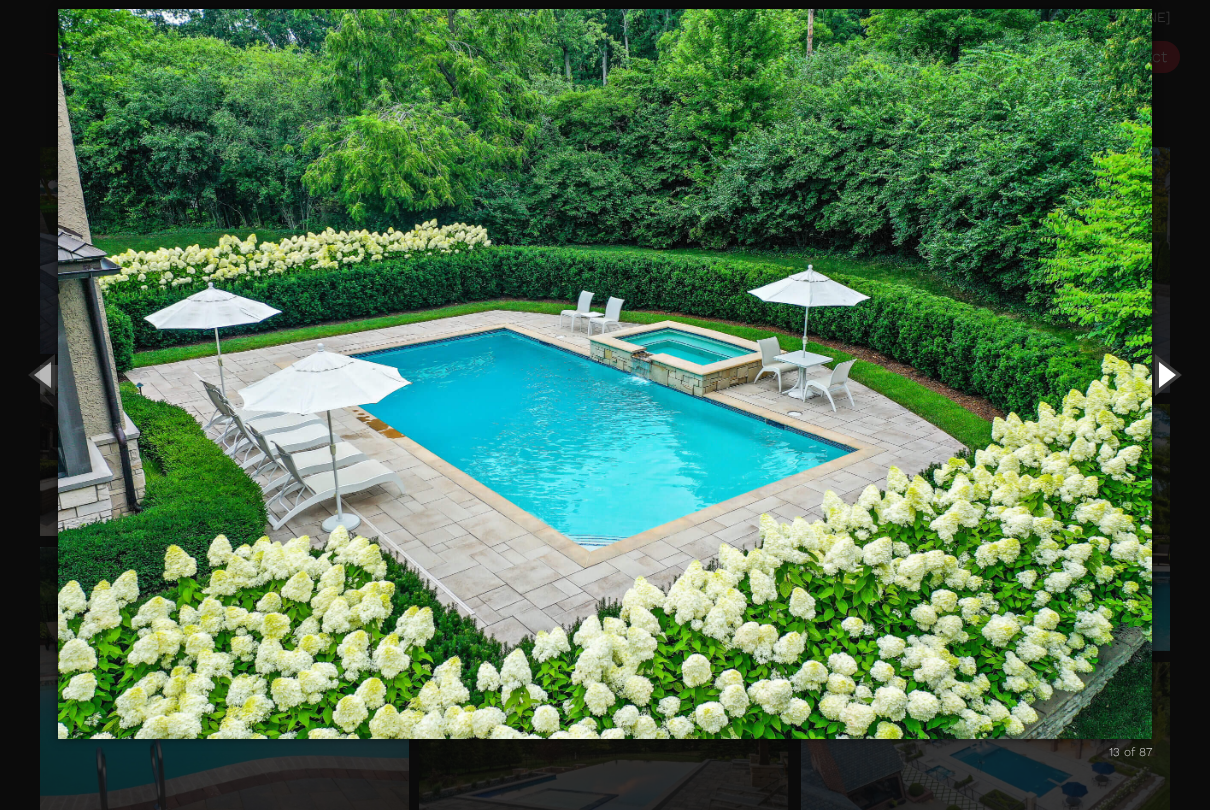 click at bounding box center (1165, 374) 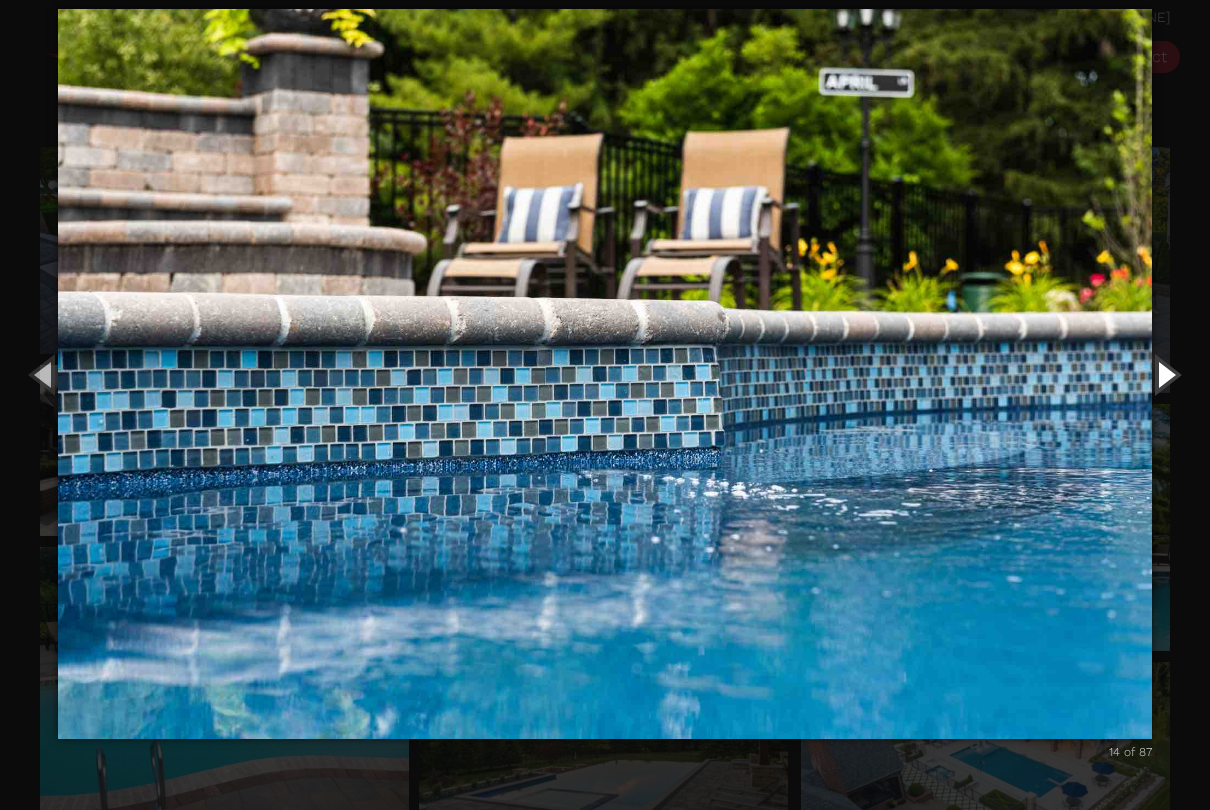 click at bounding box center (1165, 374) 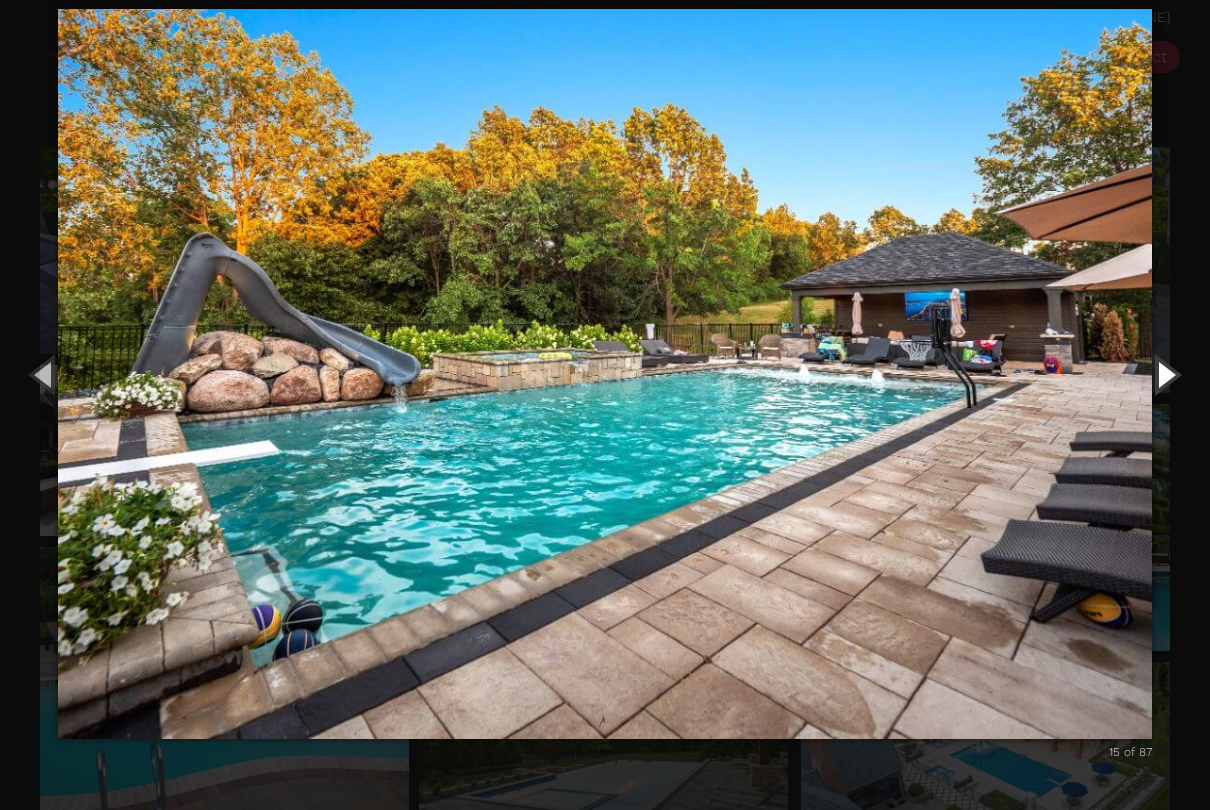 click at bounding box center (1165, 374) 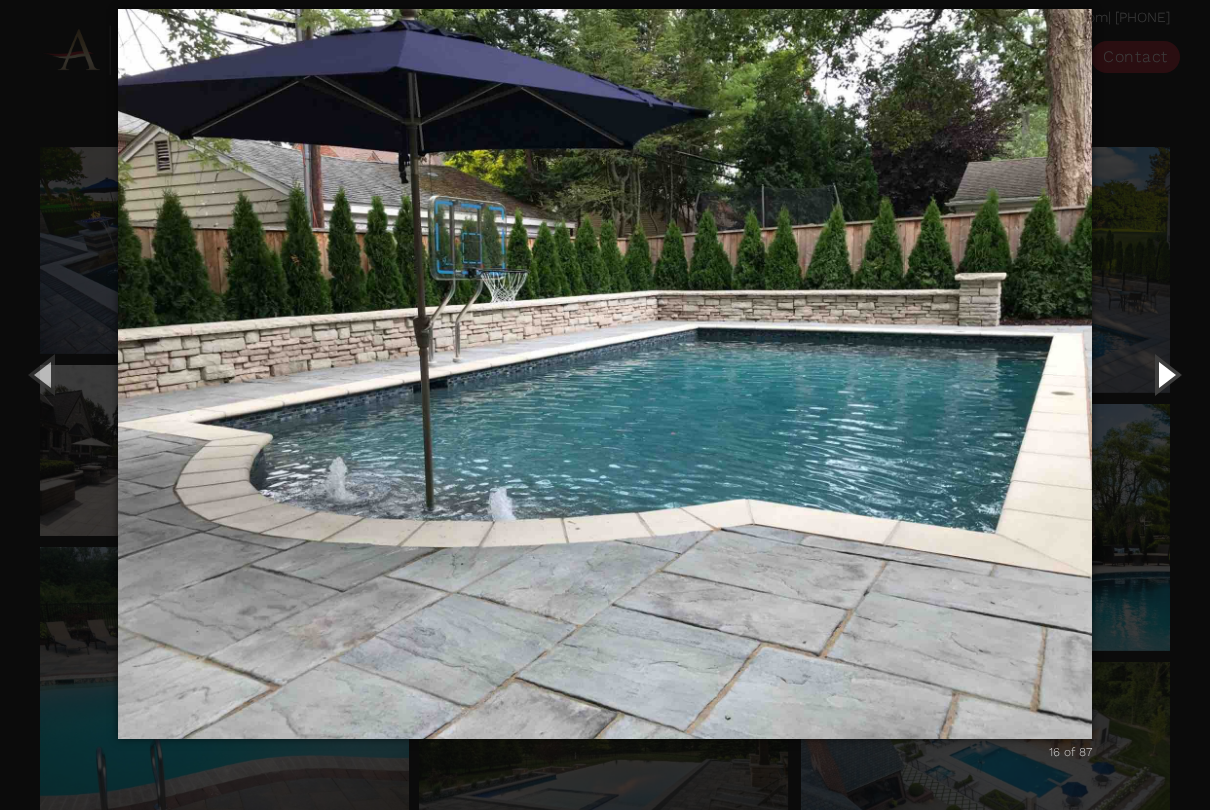 click at bounding box center [1165, 374] 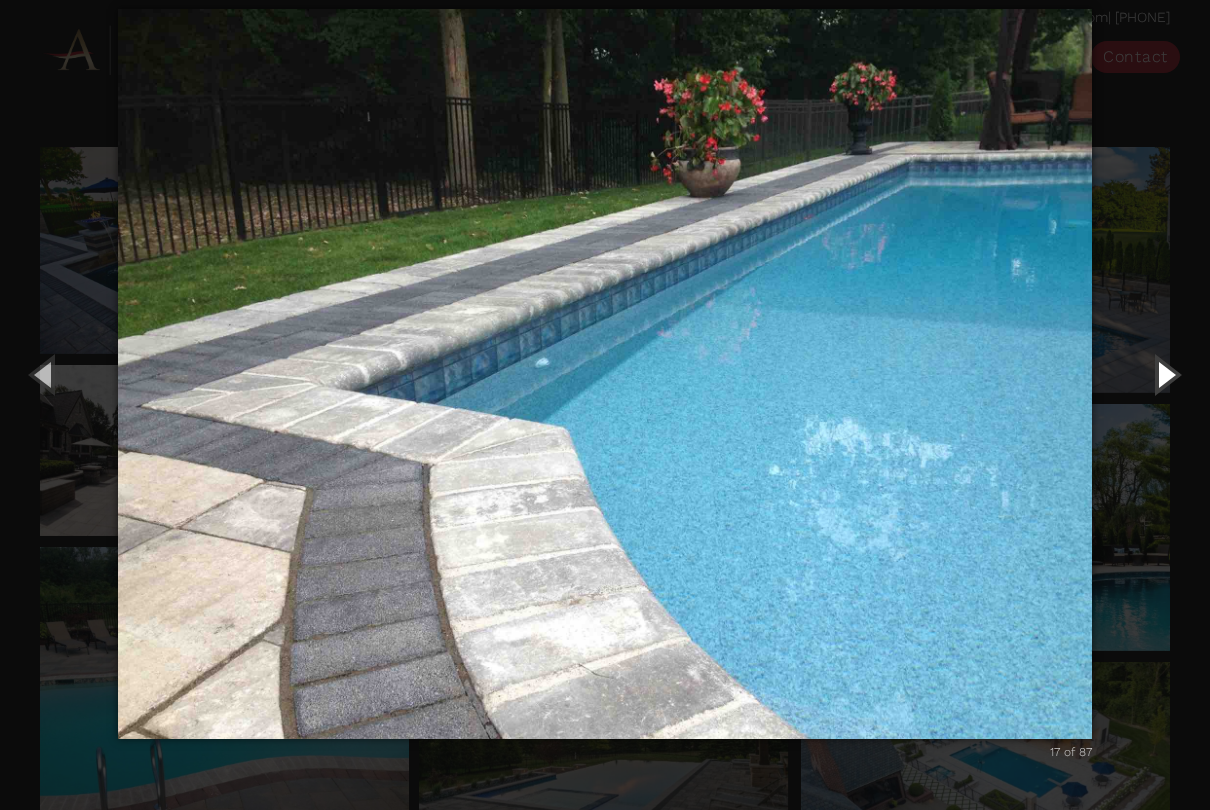 click at bounding box center [1165, 374] 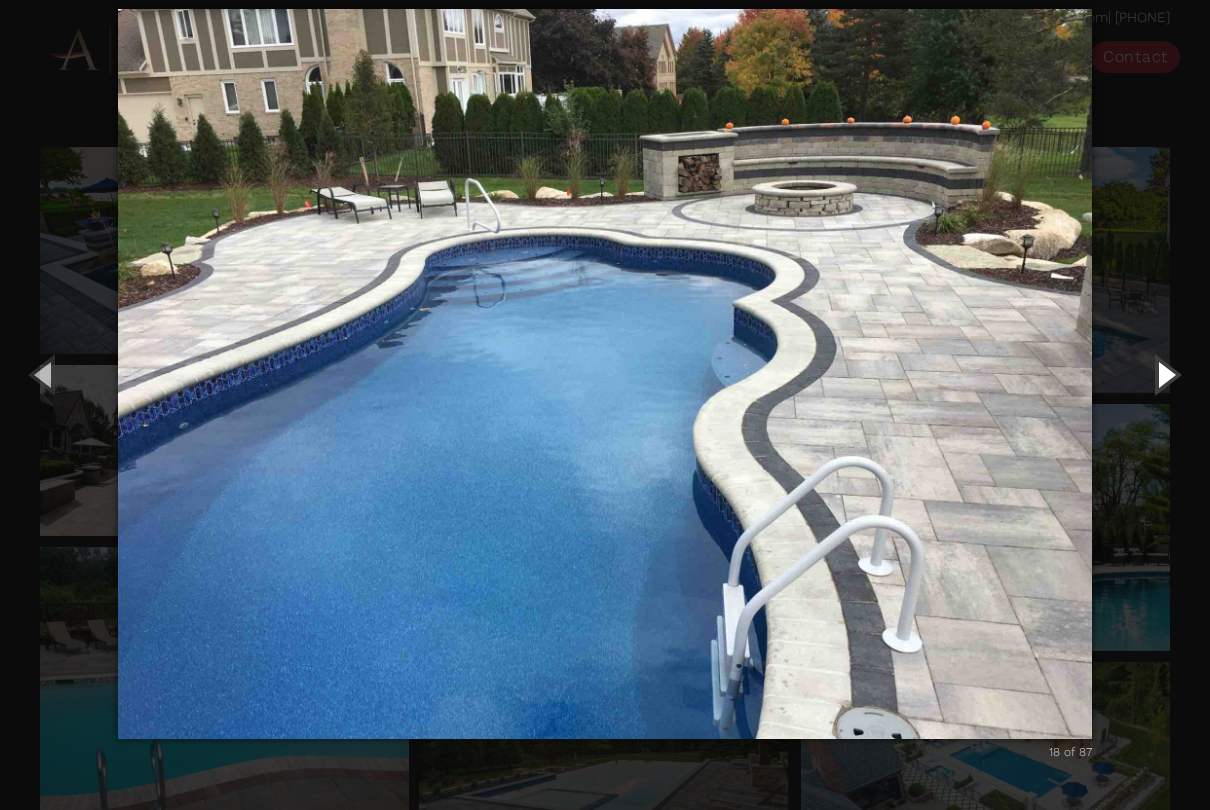 click at bounding box center [1165, 374] 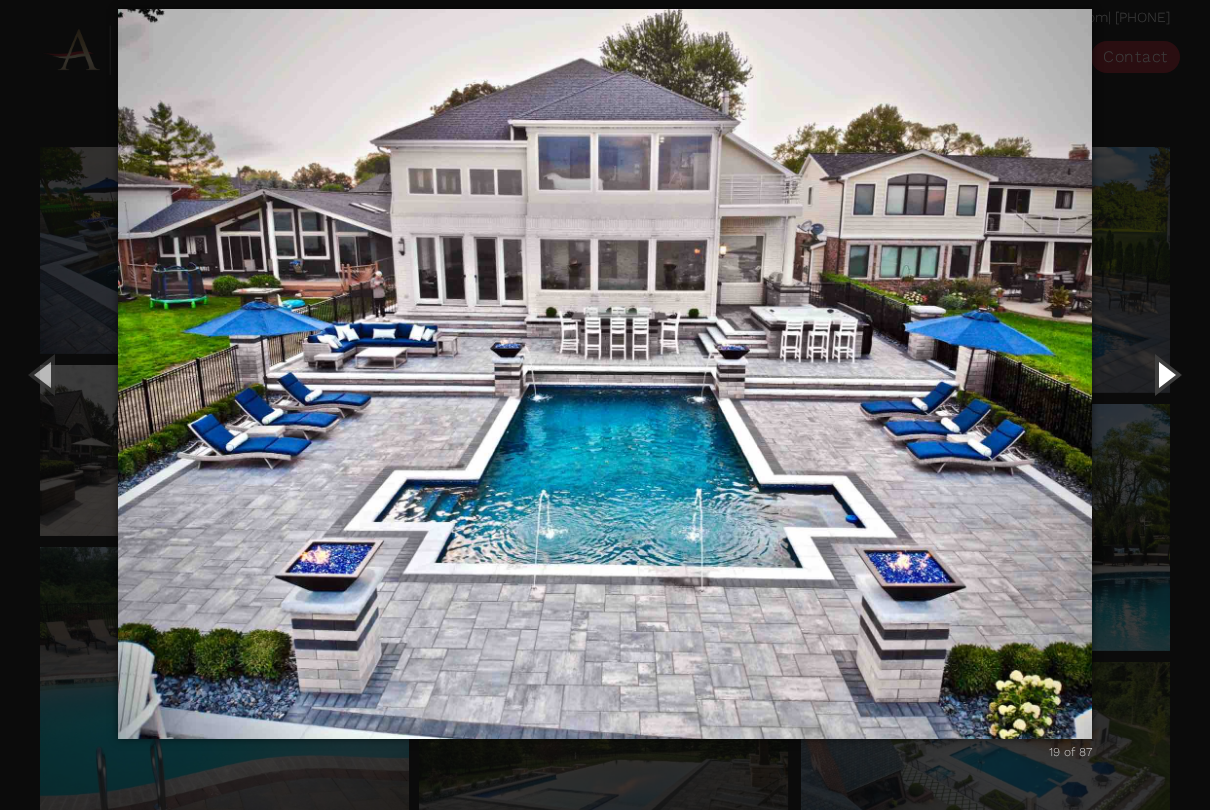 click at bounding box center [1165, 374] 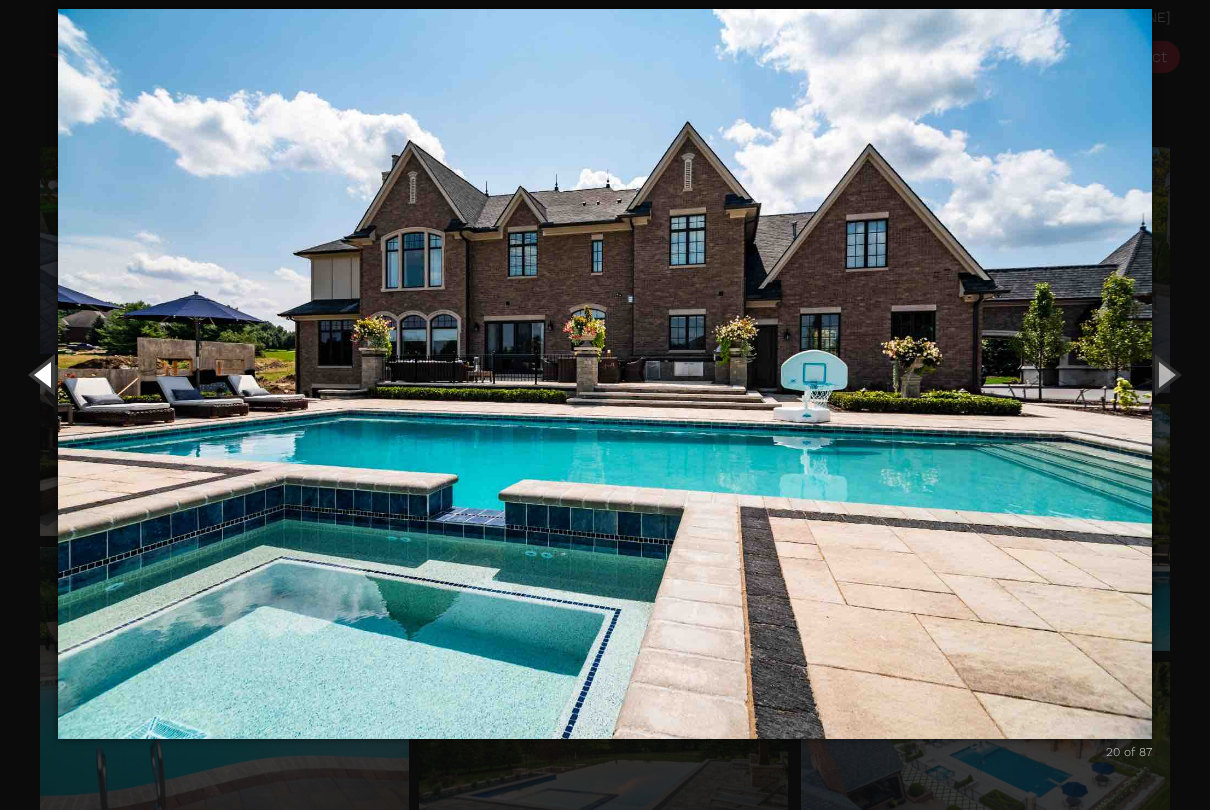 click at bounding box center [45, 374] 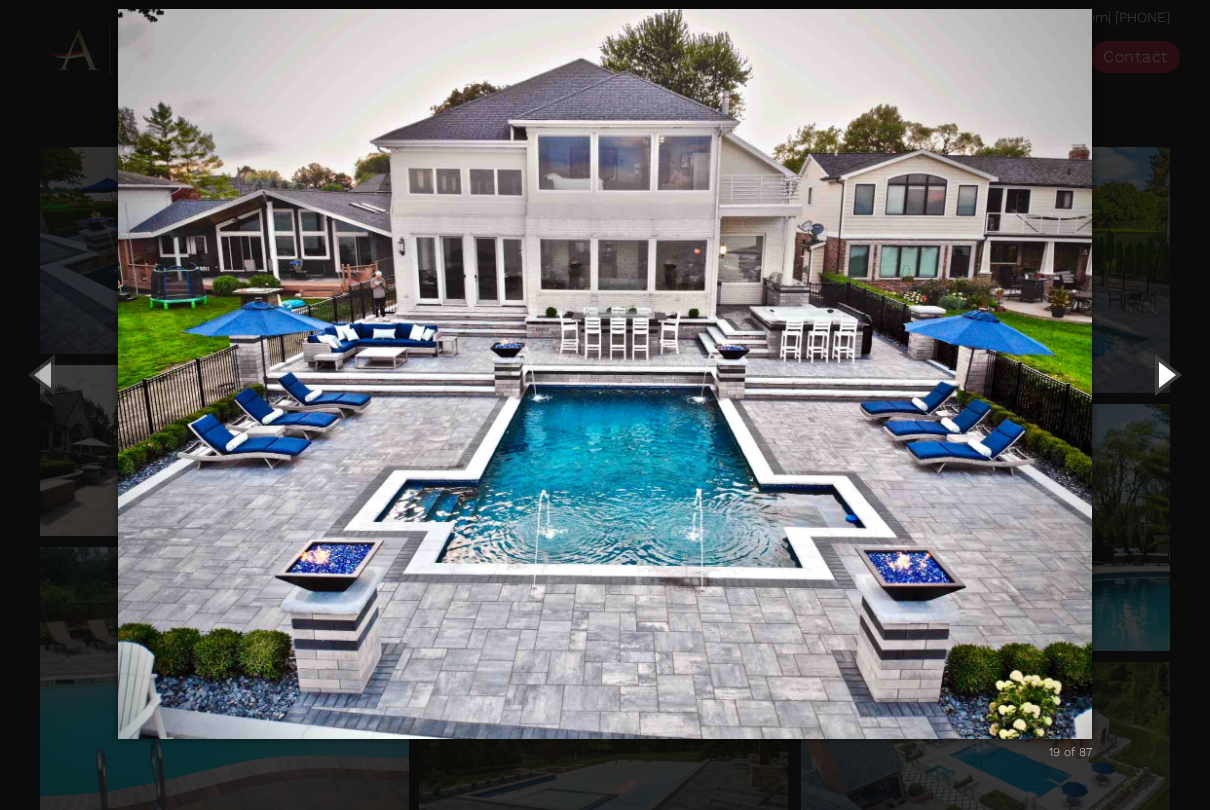 click at bounding box center (1165, 374) 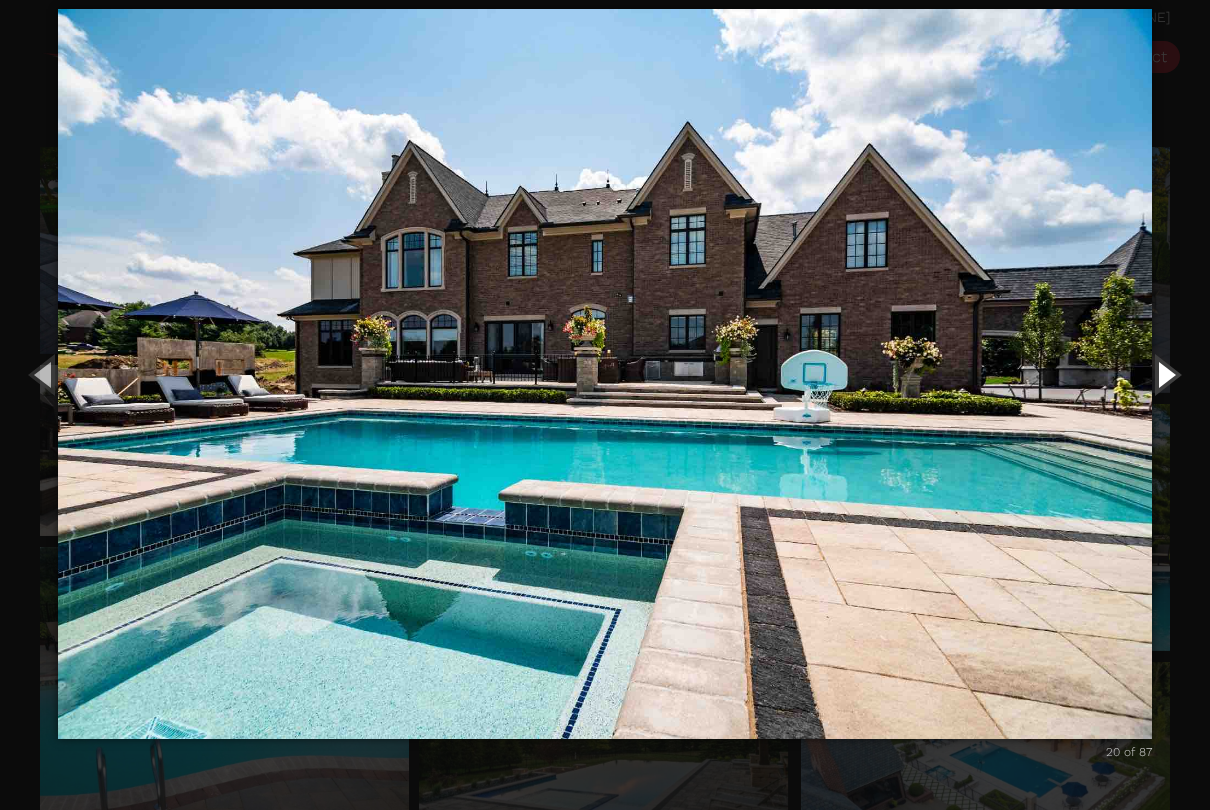 click at bounding box center [1165, 374] 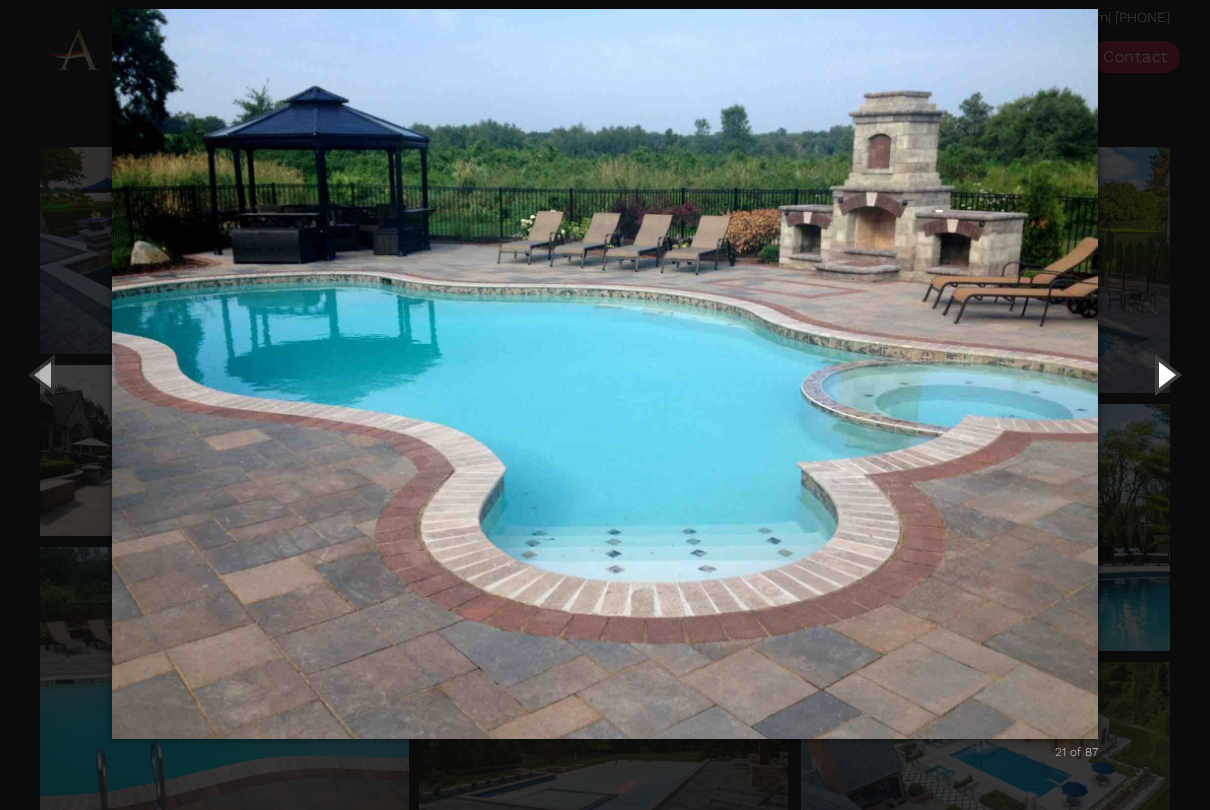 click at bounding box center (1165, 374) 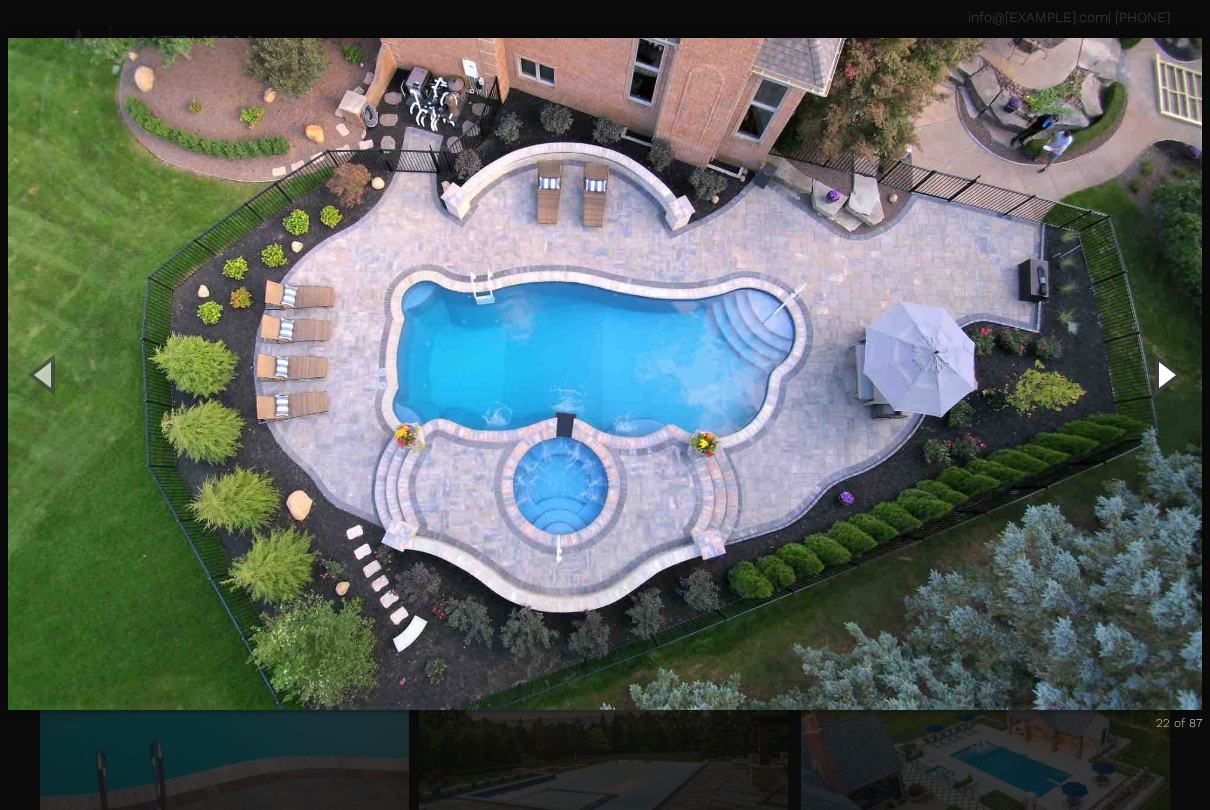 click at bounding box center (1165, 374) 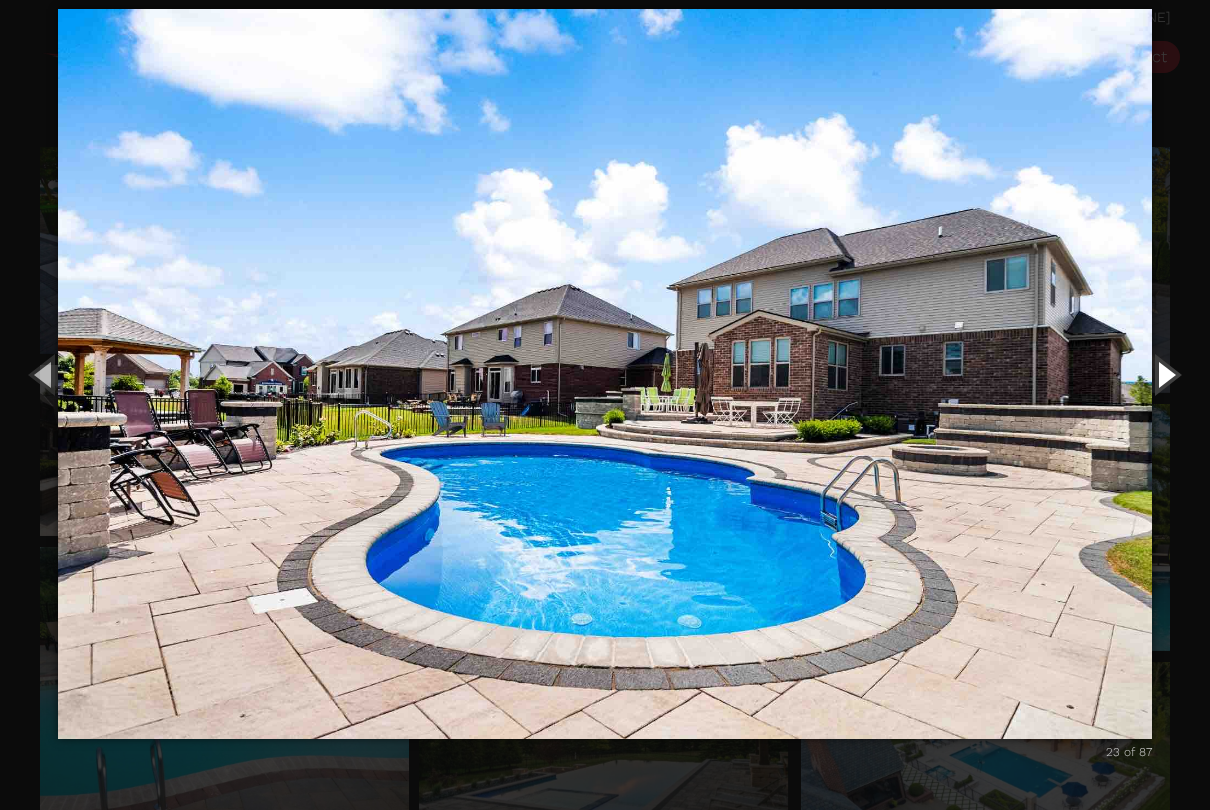 click at bounding box center [1165, 374] 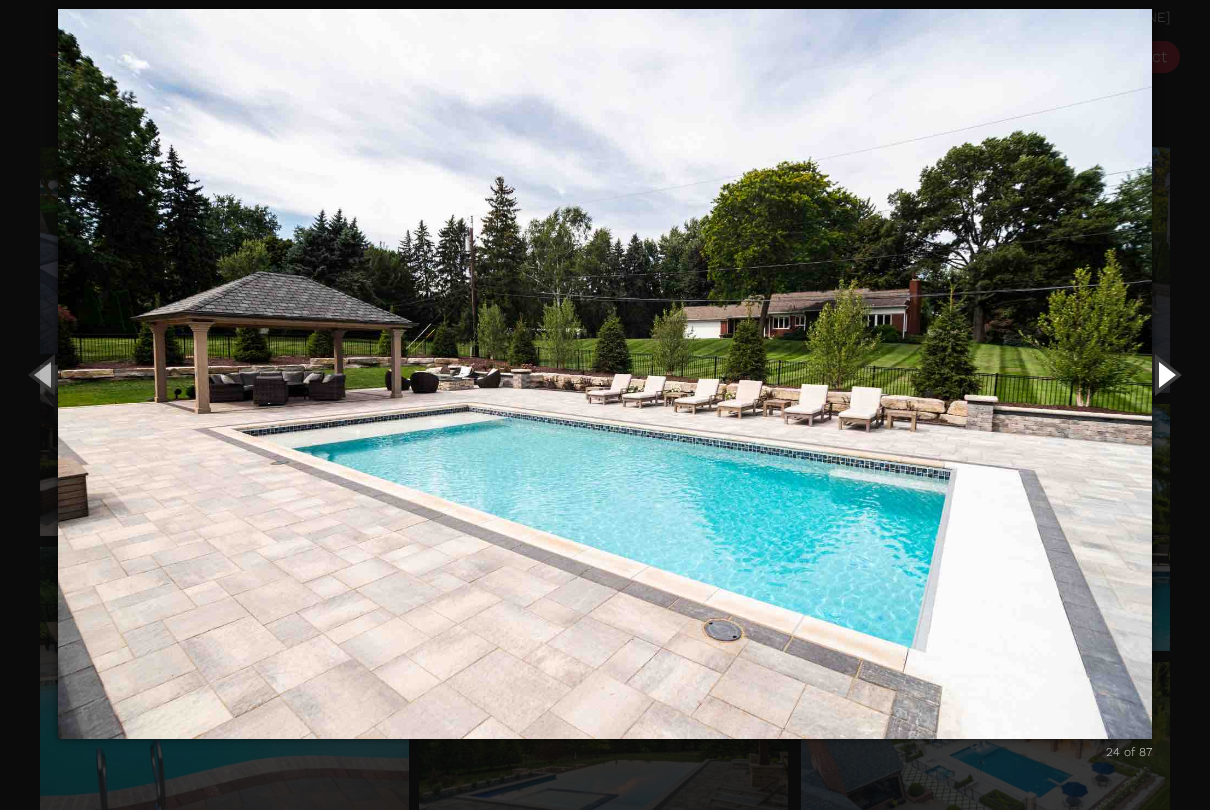 click at bounding box center [1165, 374] 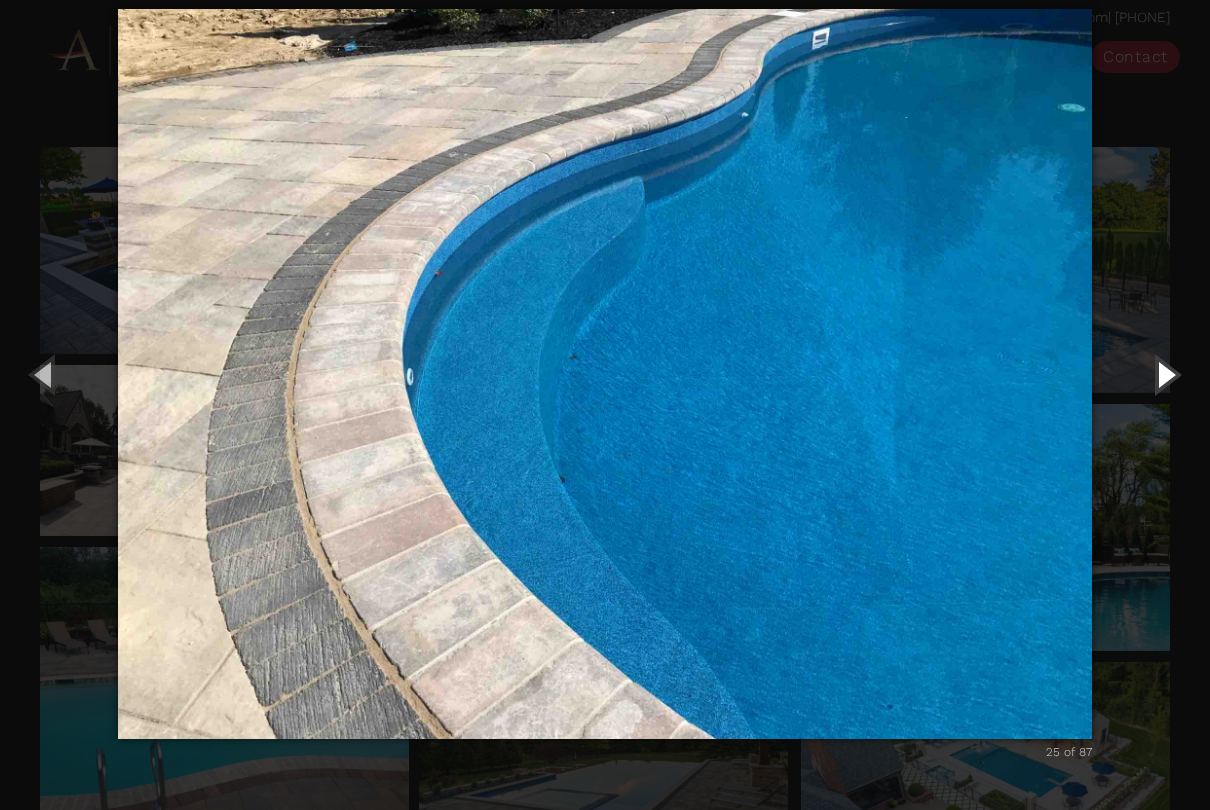 click at bounding box center [1165, 374] 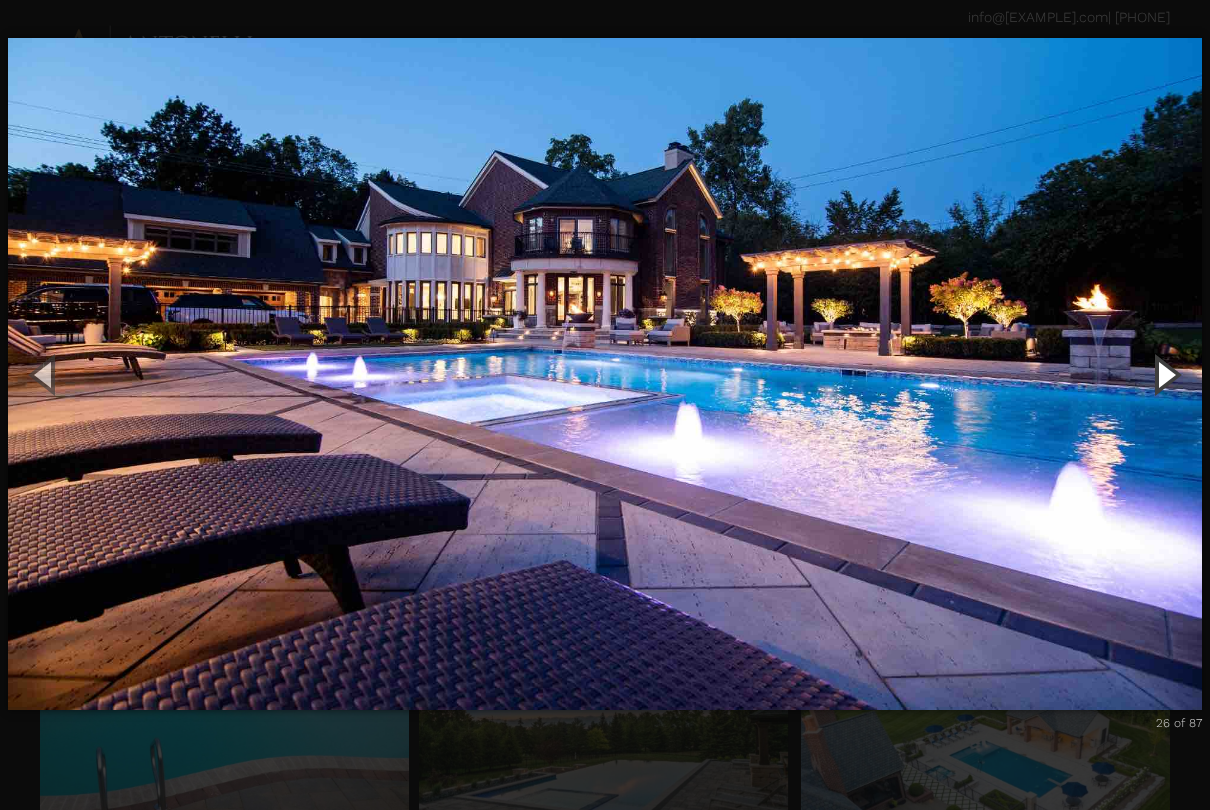 click at bounding box center (1165, 374) 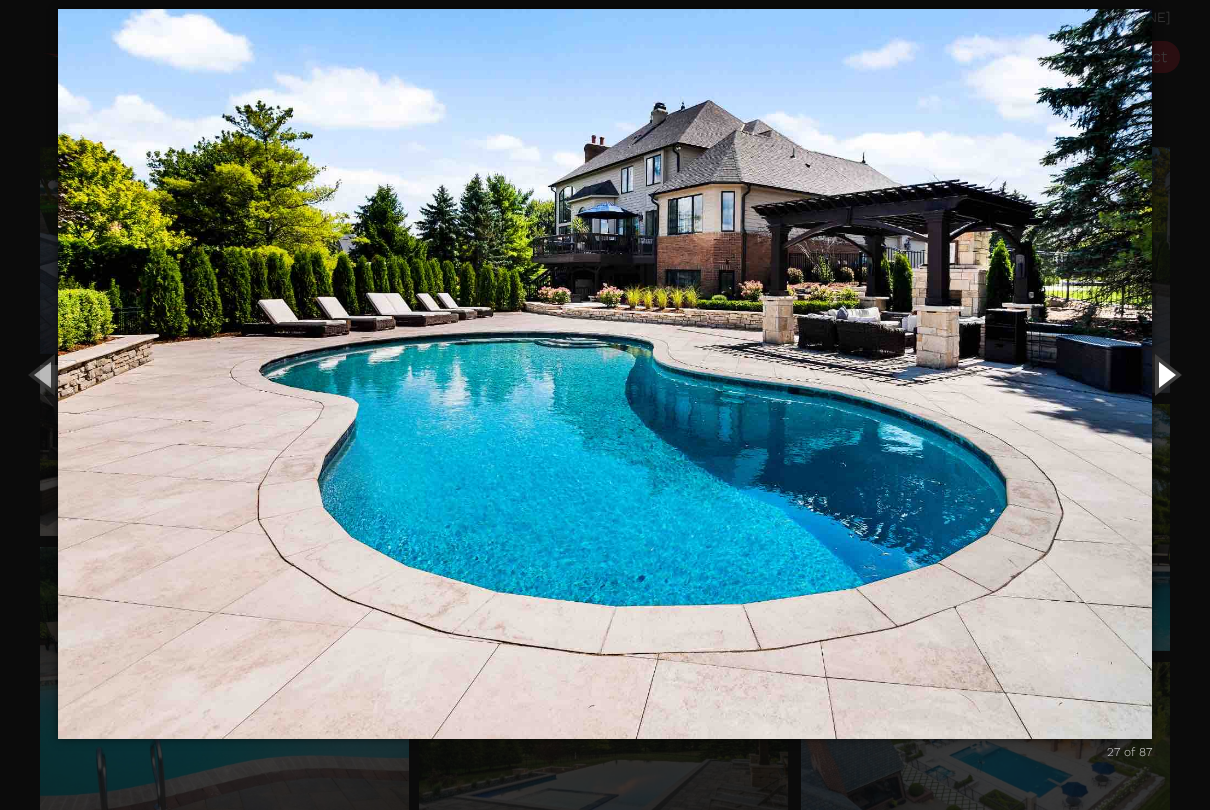click at bounding box center [1165, 374] 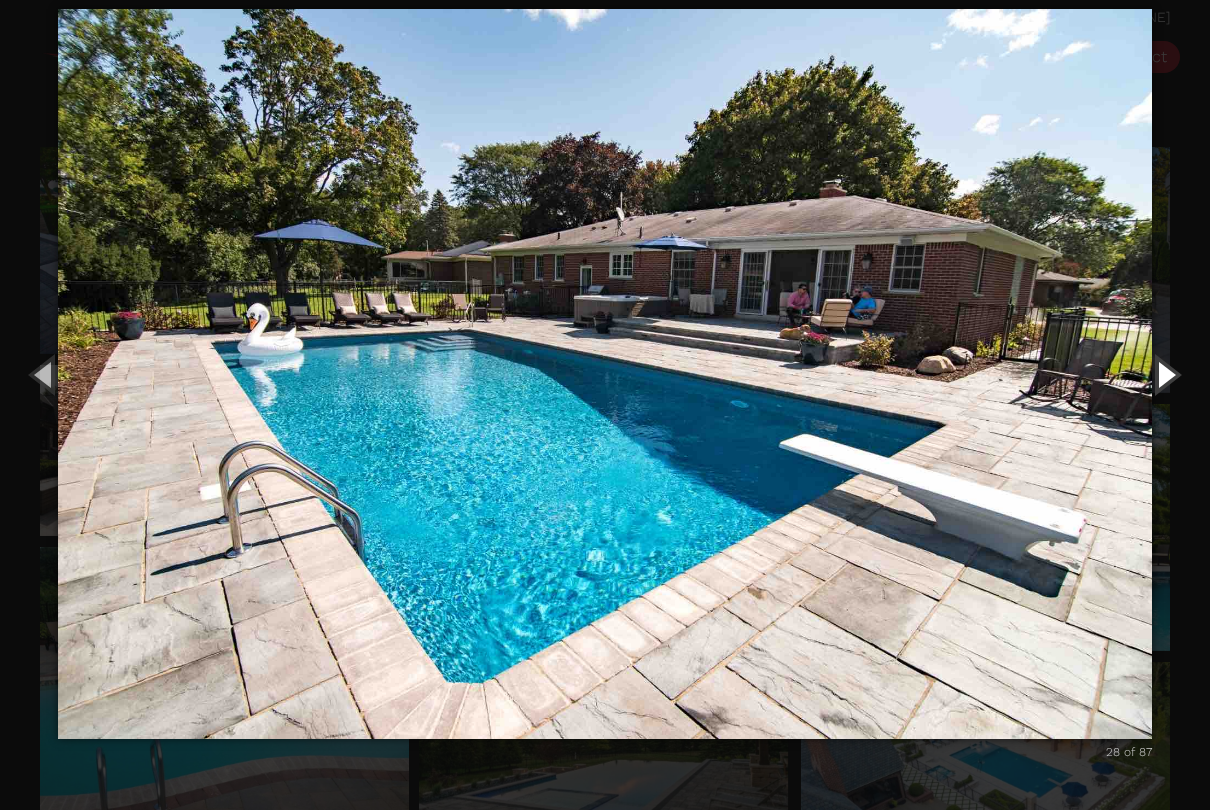 click at bounding box center (1165, 374) 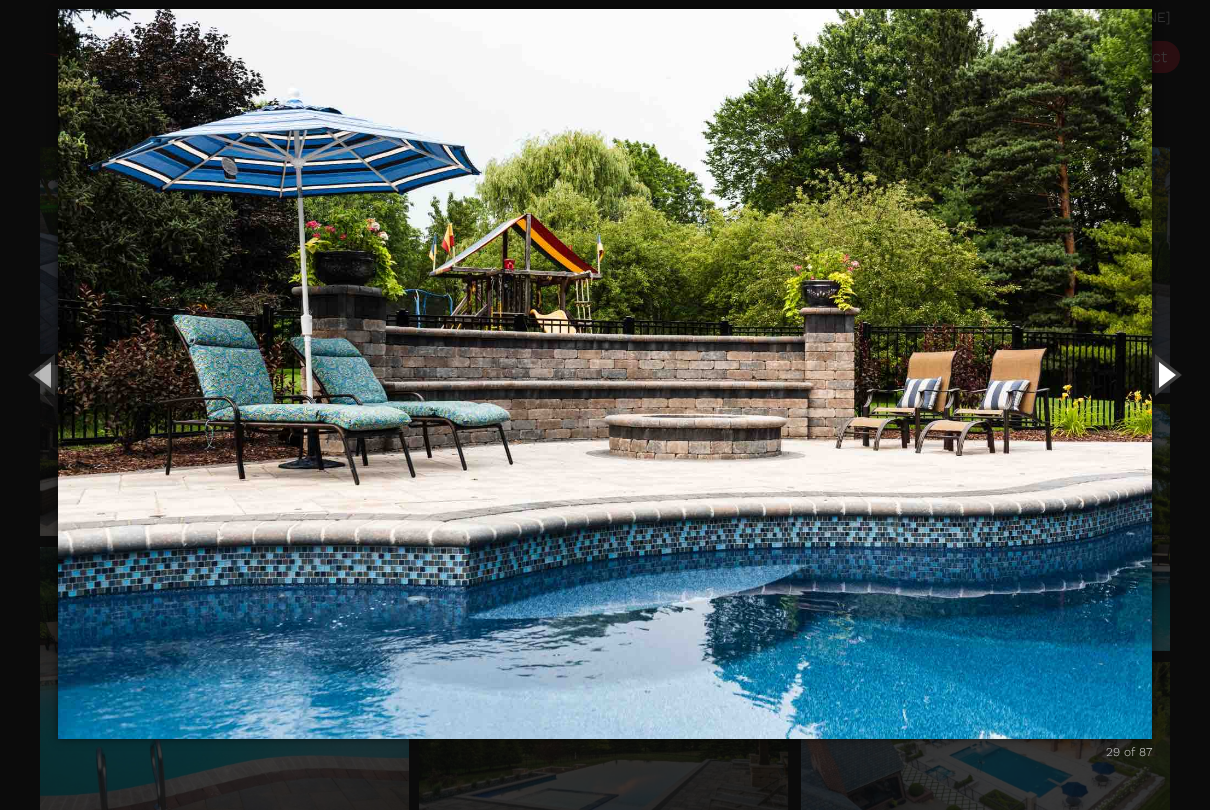 click at bounding box center (1165, 374) 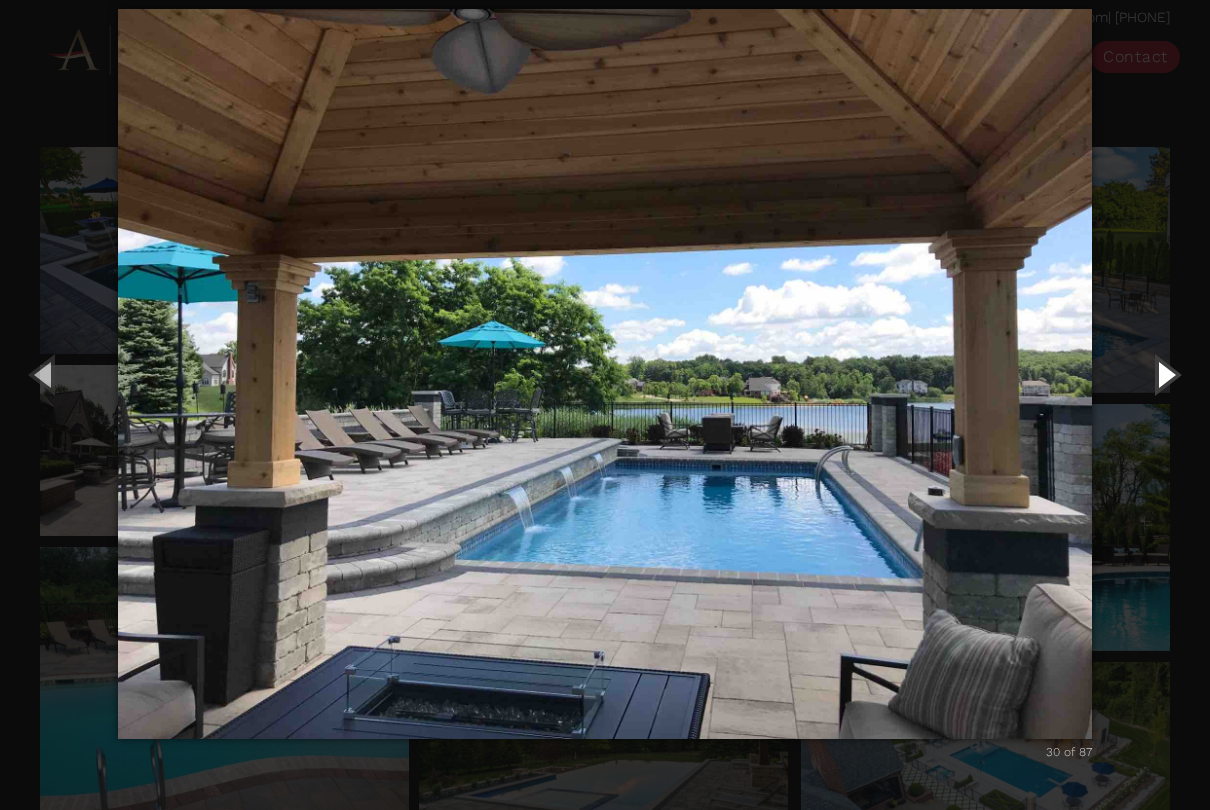 click at bounding box center (1165, 374) 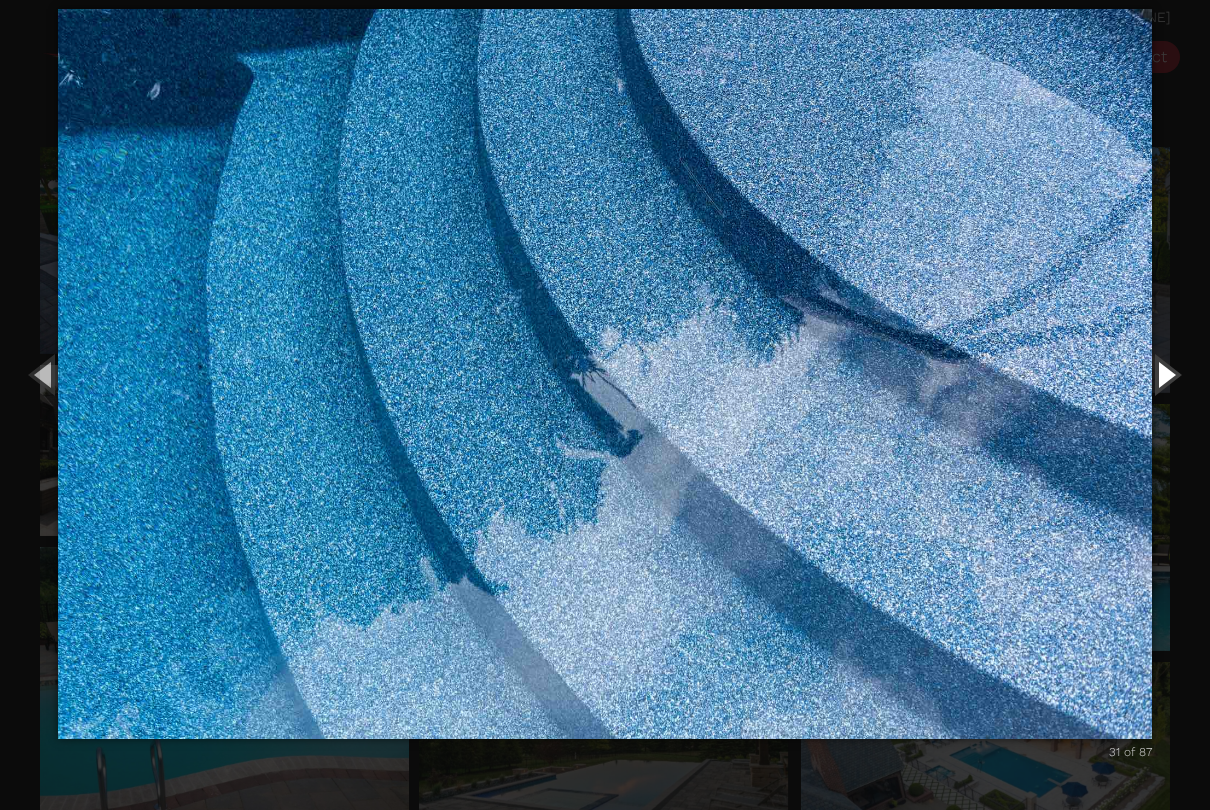 click at bounding box center [1165, 374] 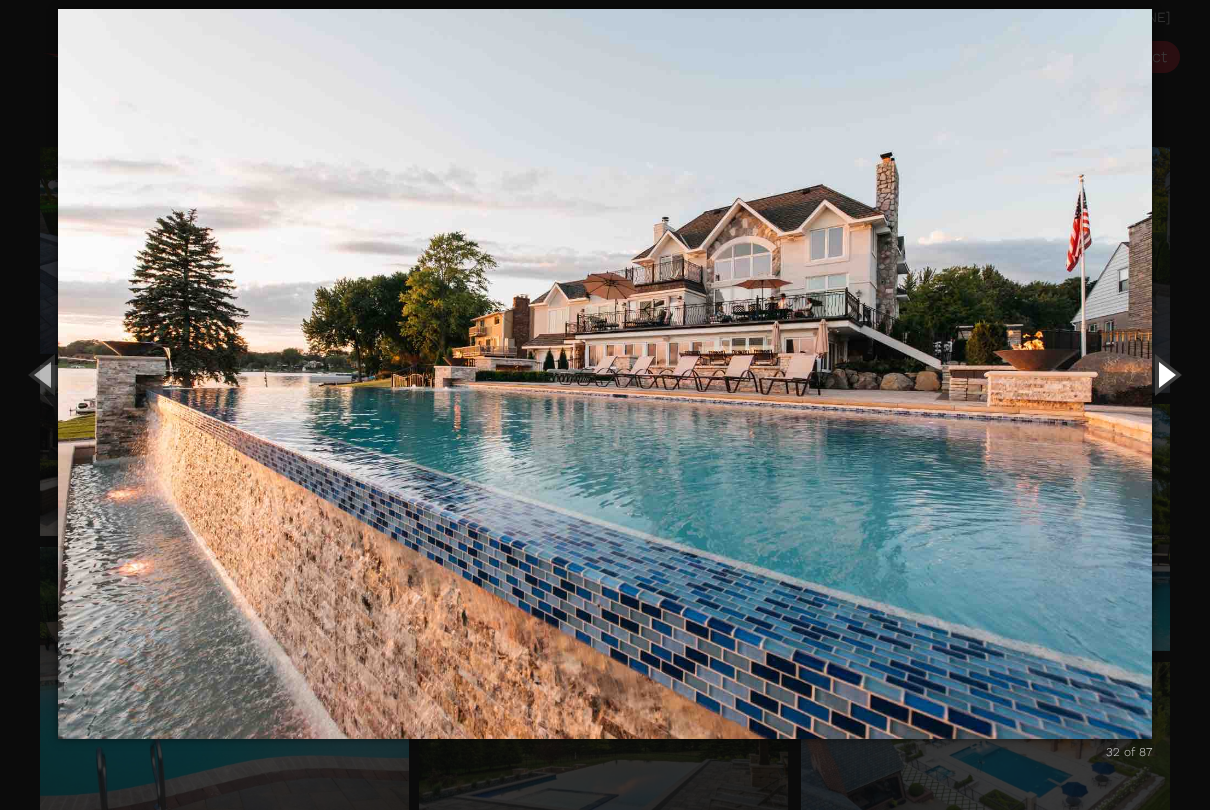 click at bounding box center [1165, 374] 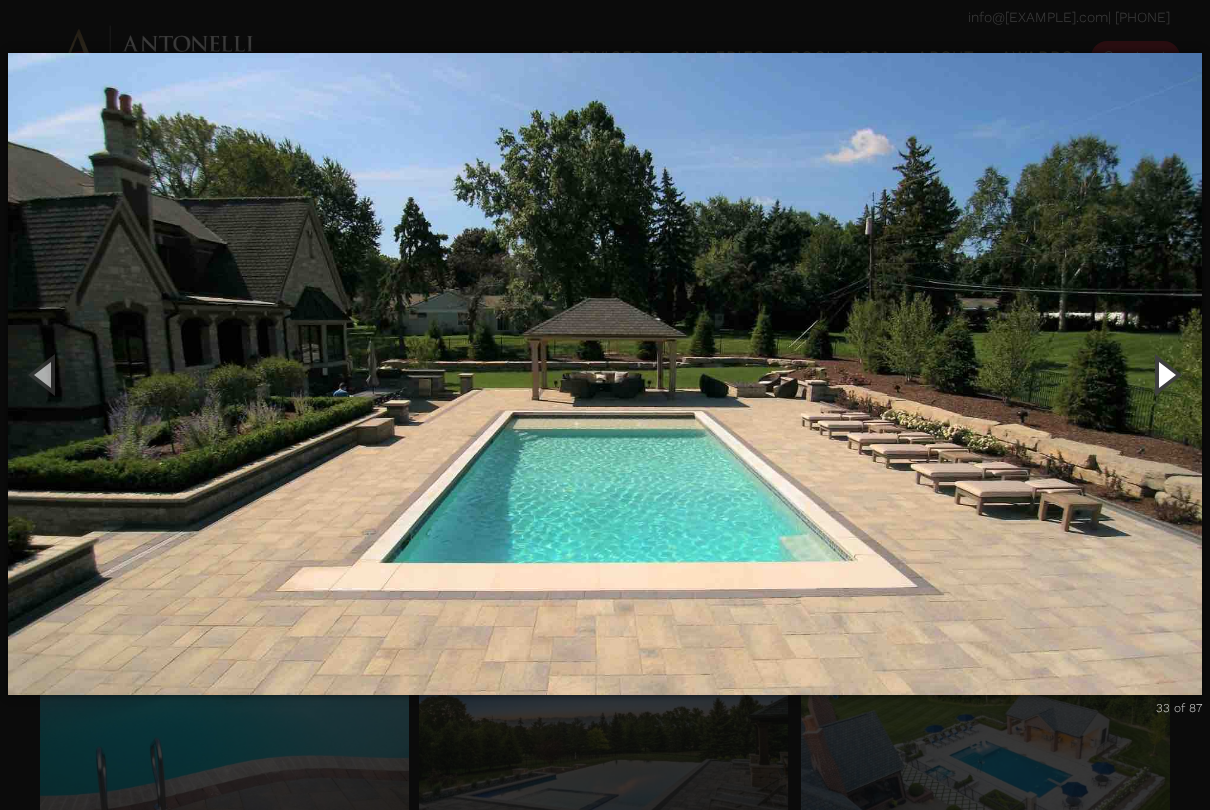 click at bounding box center [1165, 374] 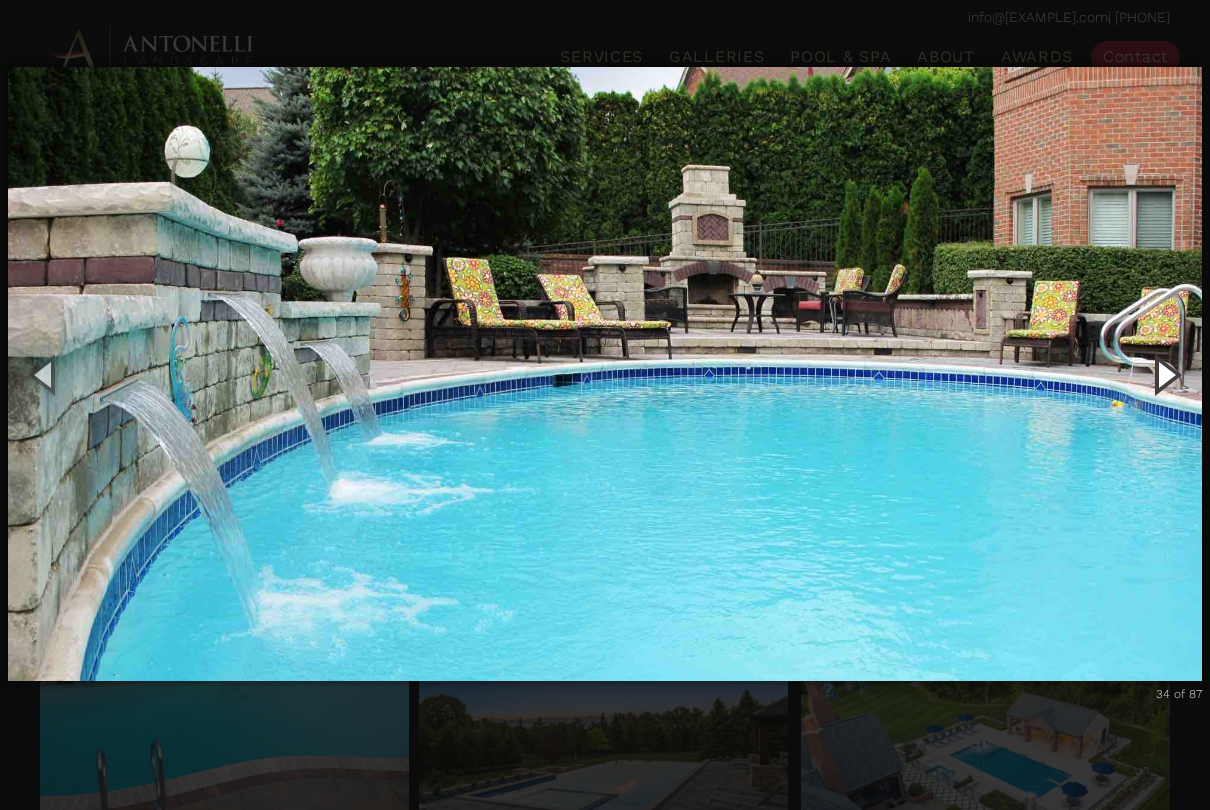 click at bounding box center (1165, 374) 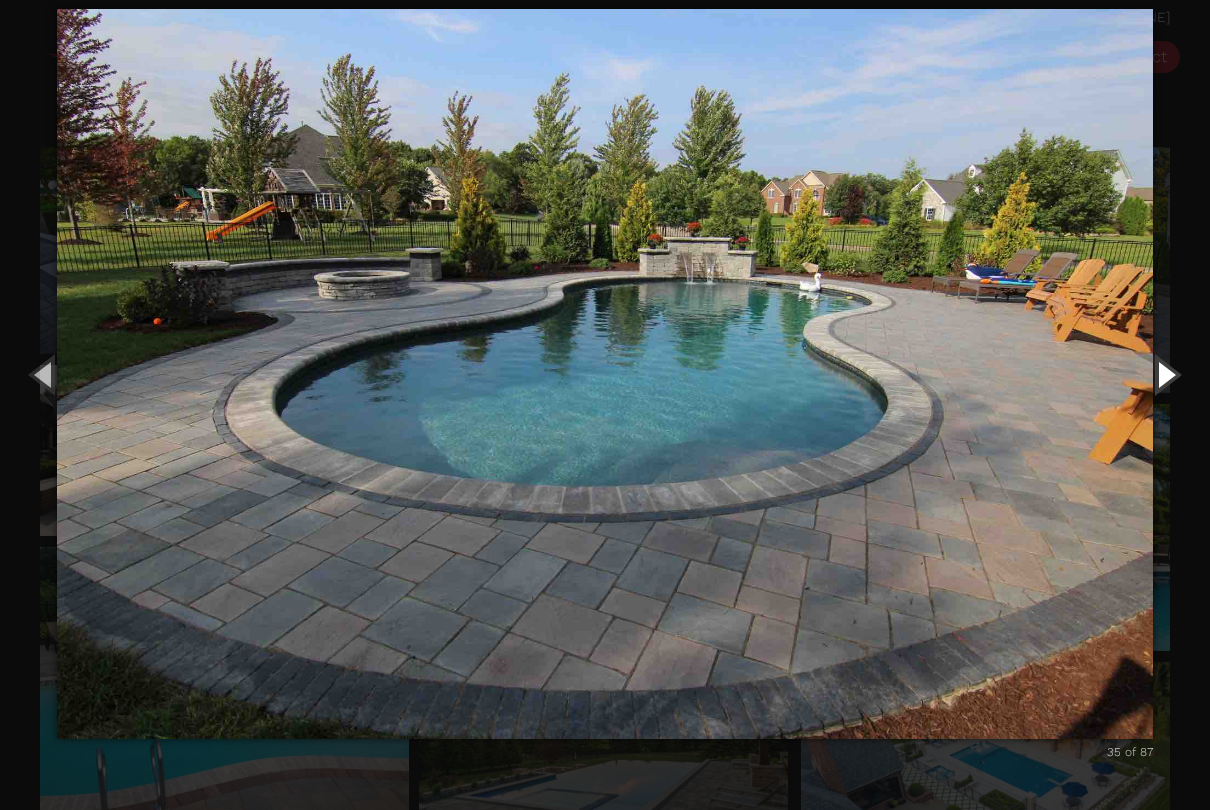 click at bounding box center (1165, 374) 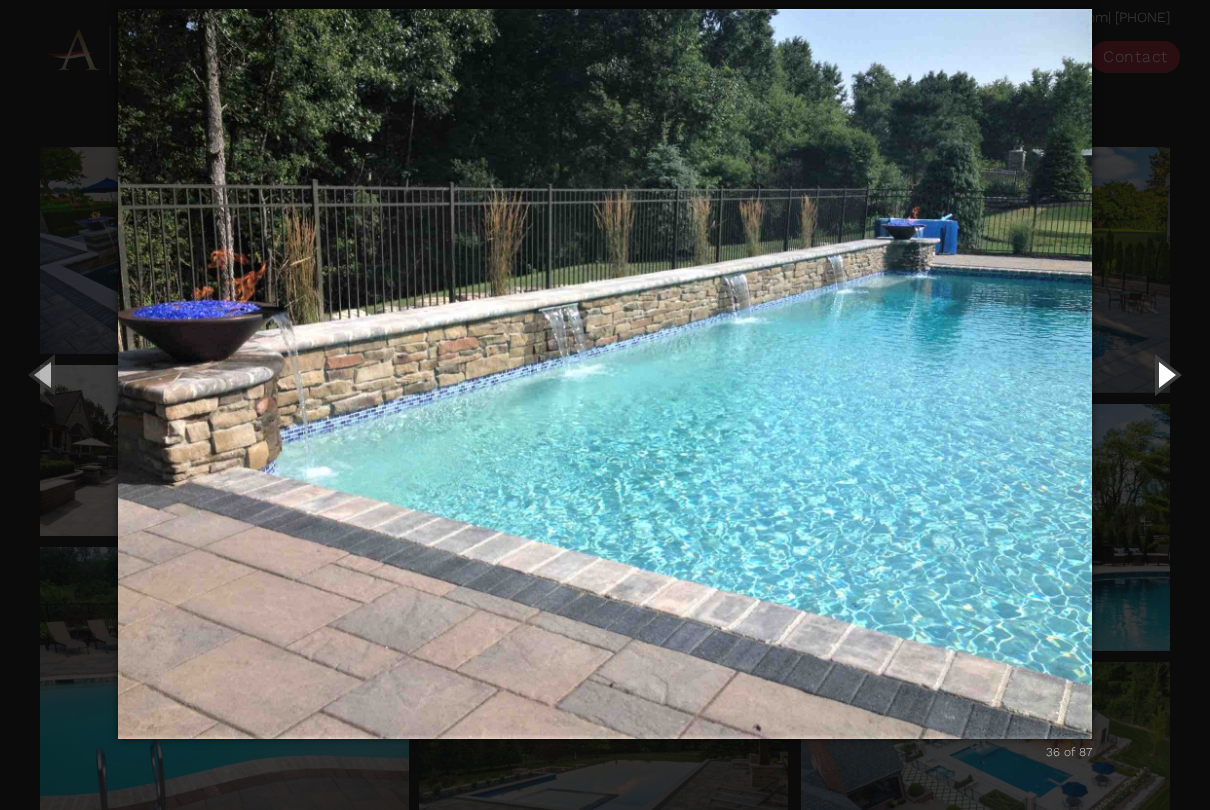click at bounding box center [1165, 374] 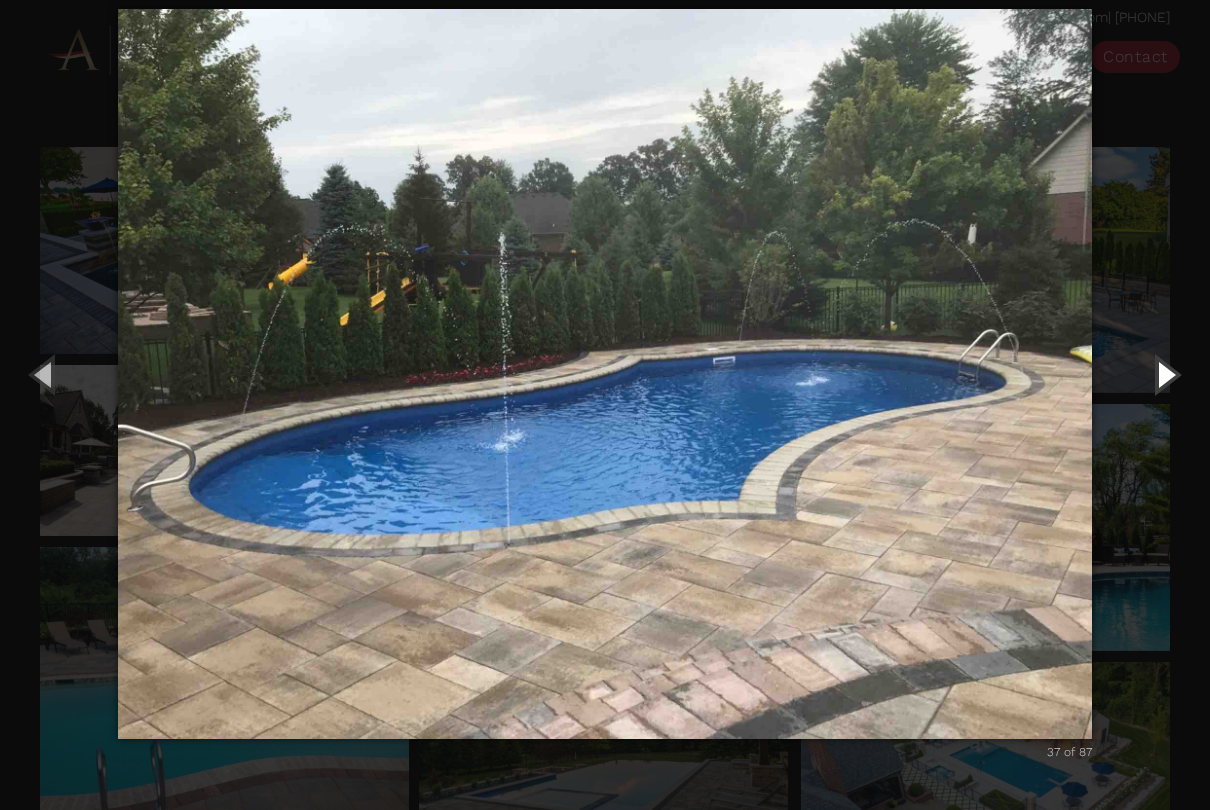 click at bounding box center [1165, 374] 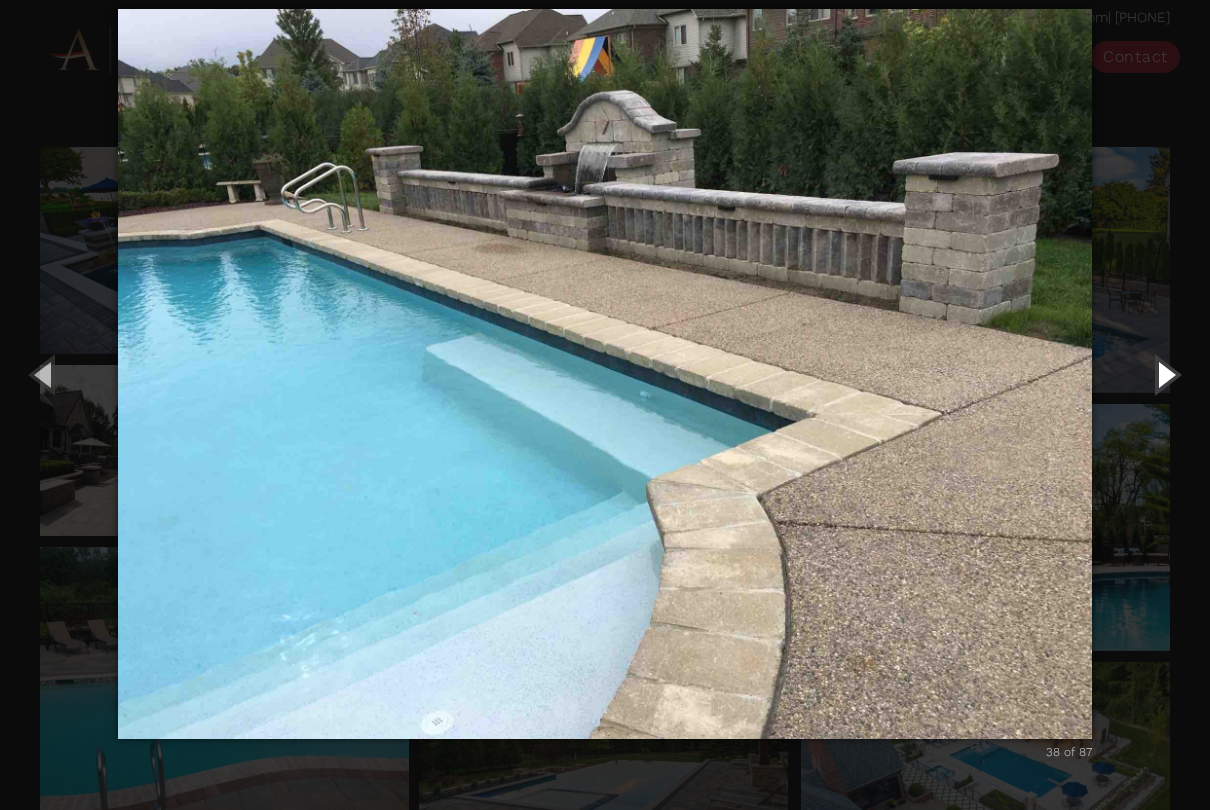 click at bounding box center (1165, 374) 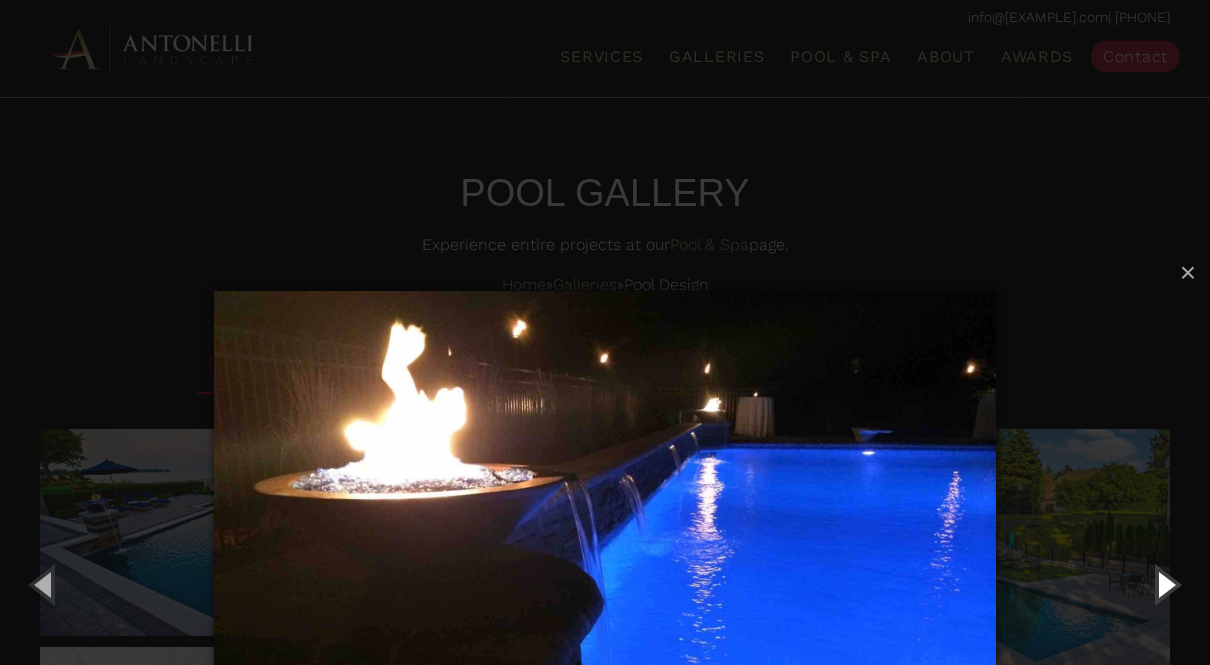 scroll, scrollTop: 0, scrollLeft: 0, axis: both 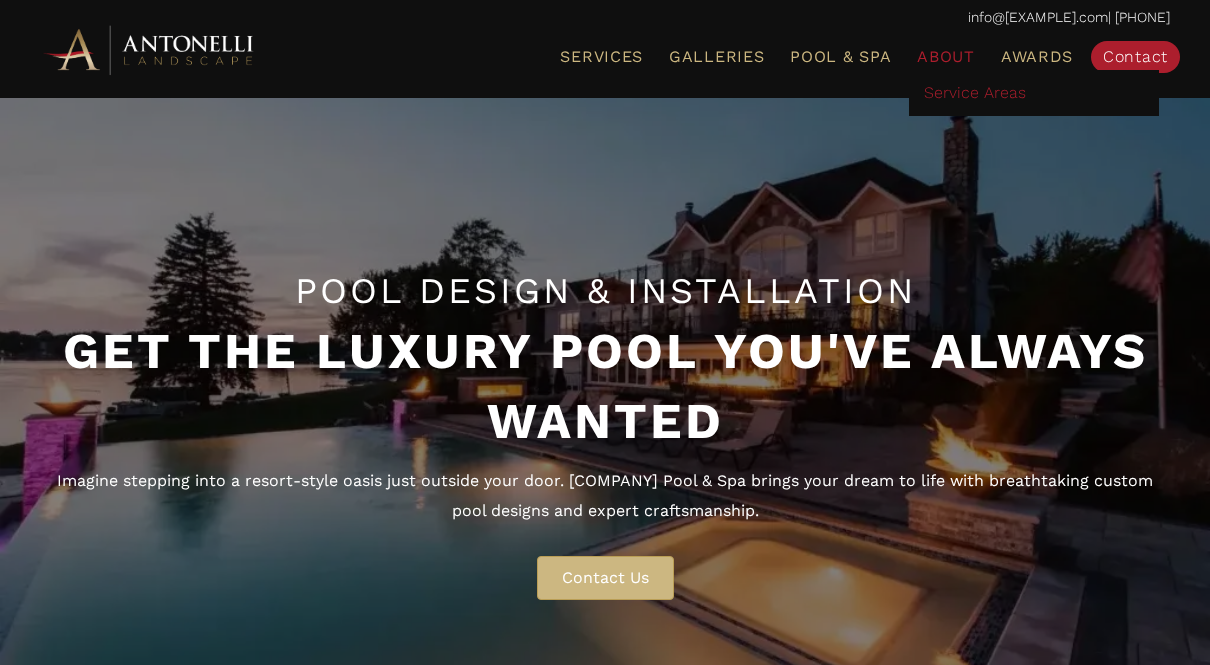 click on "Service Areas" at bounding box center (975, 92) 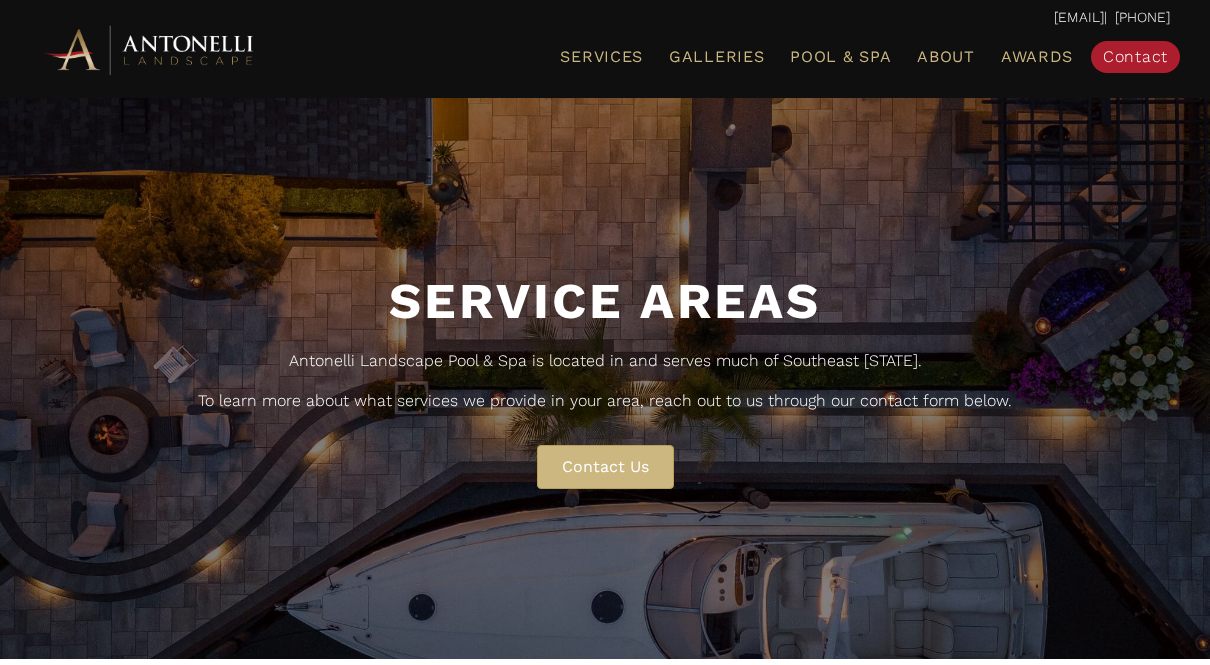 scroll, scrollTop: 0, scrollLeft: 0, axis: both 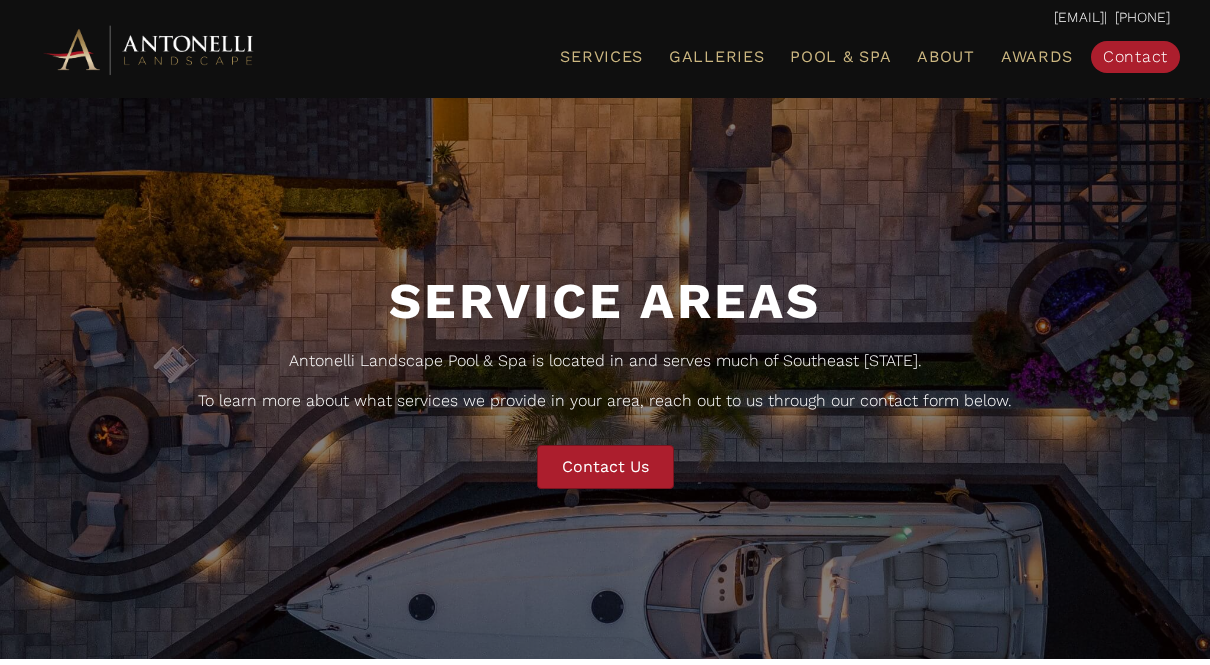 click on "Contact Us" at bounding box center [605, 466] 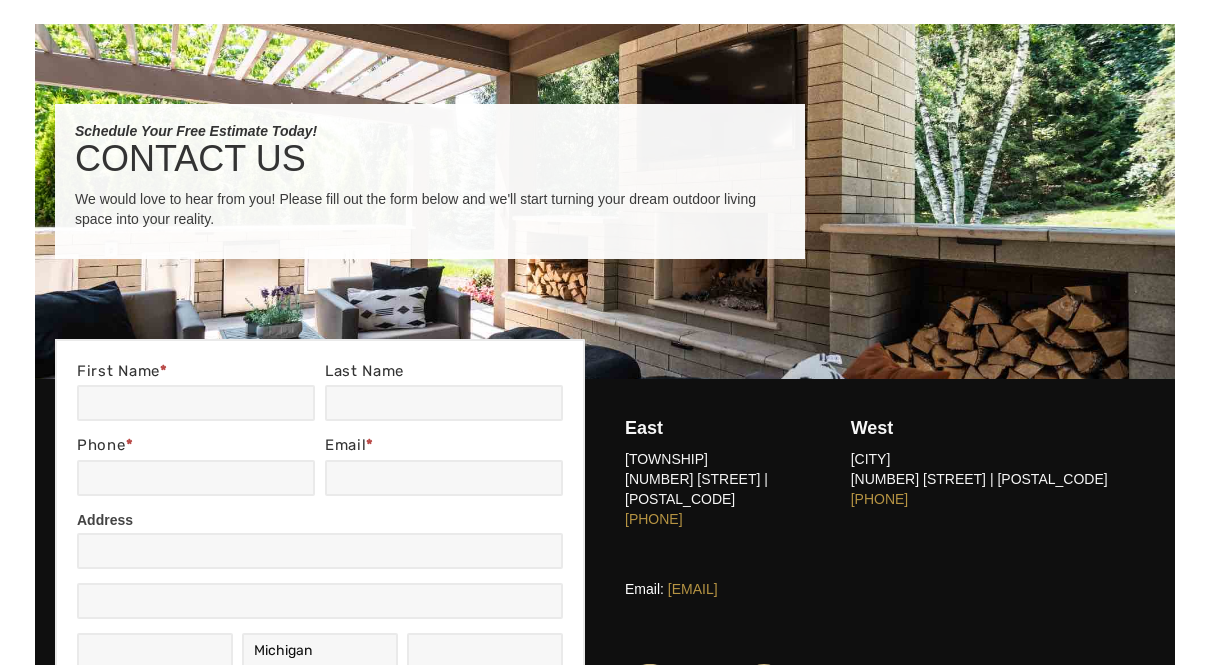 scroll, scrollTop: 0, scrollLeft: 0, axis: both 